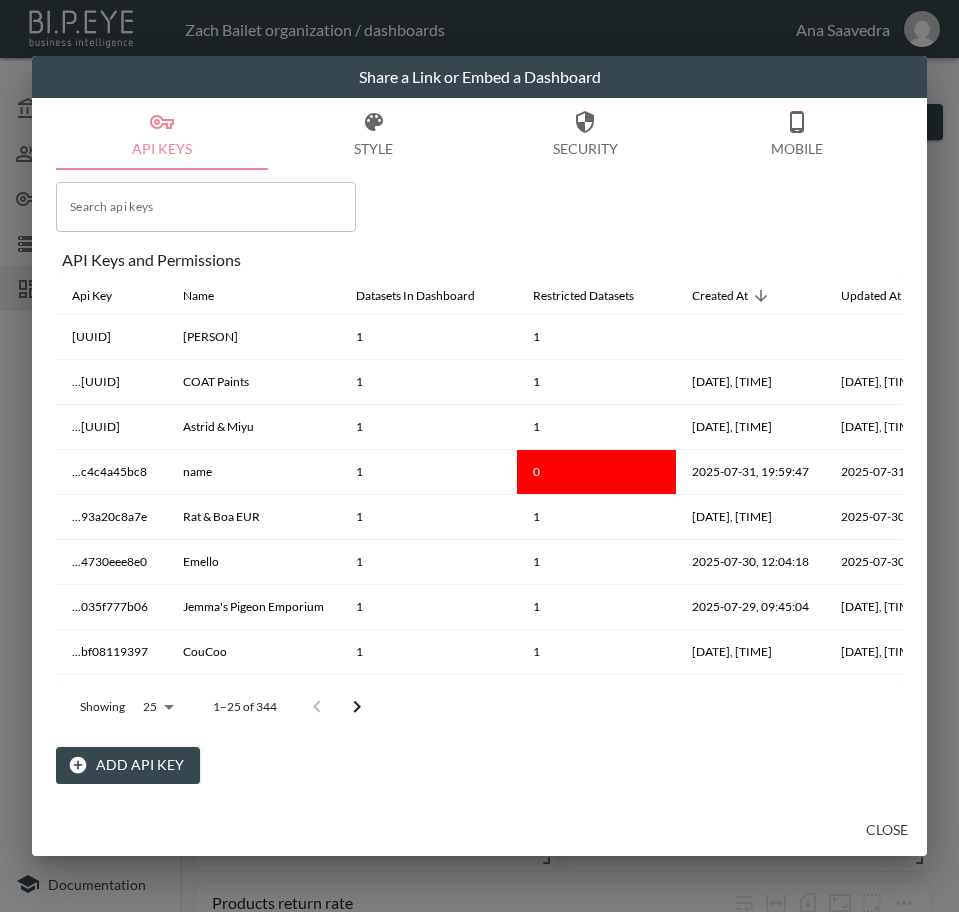 scroll, scrollTop: 0, scrollLeft: 0, axis: both 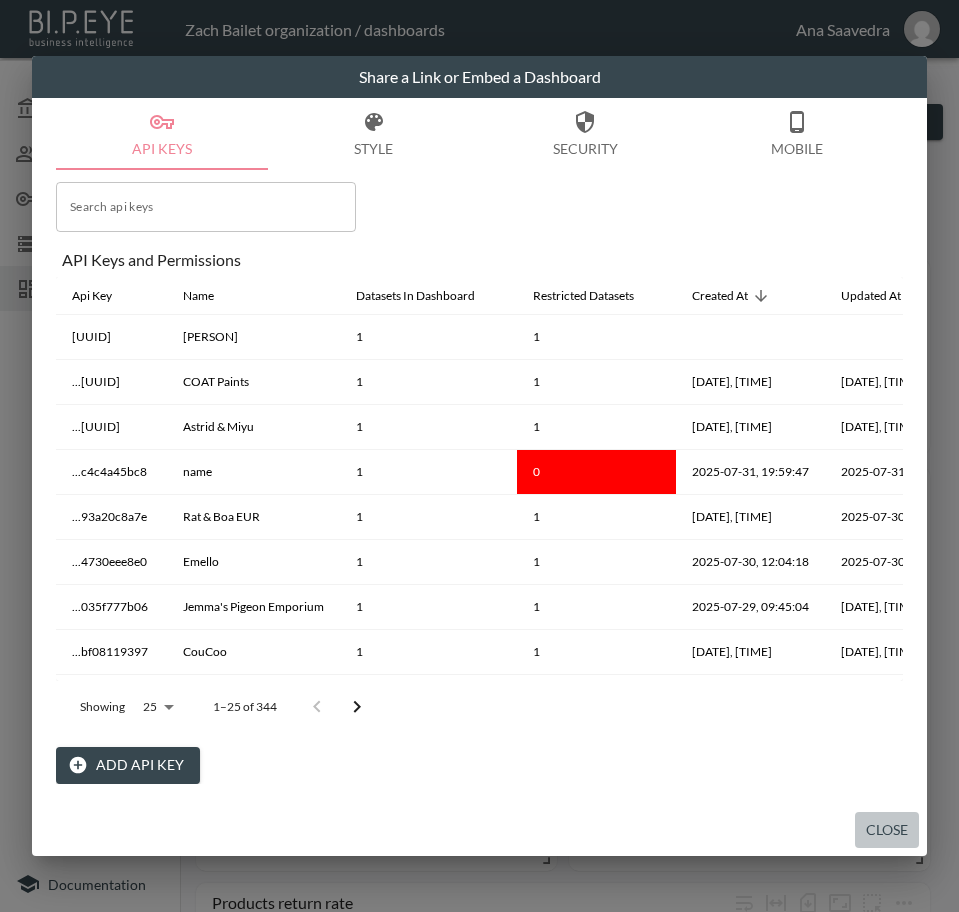click on "Close" at bounding box center [887, 830] 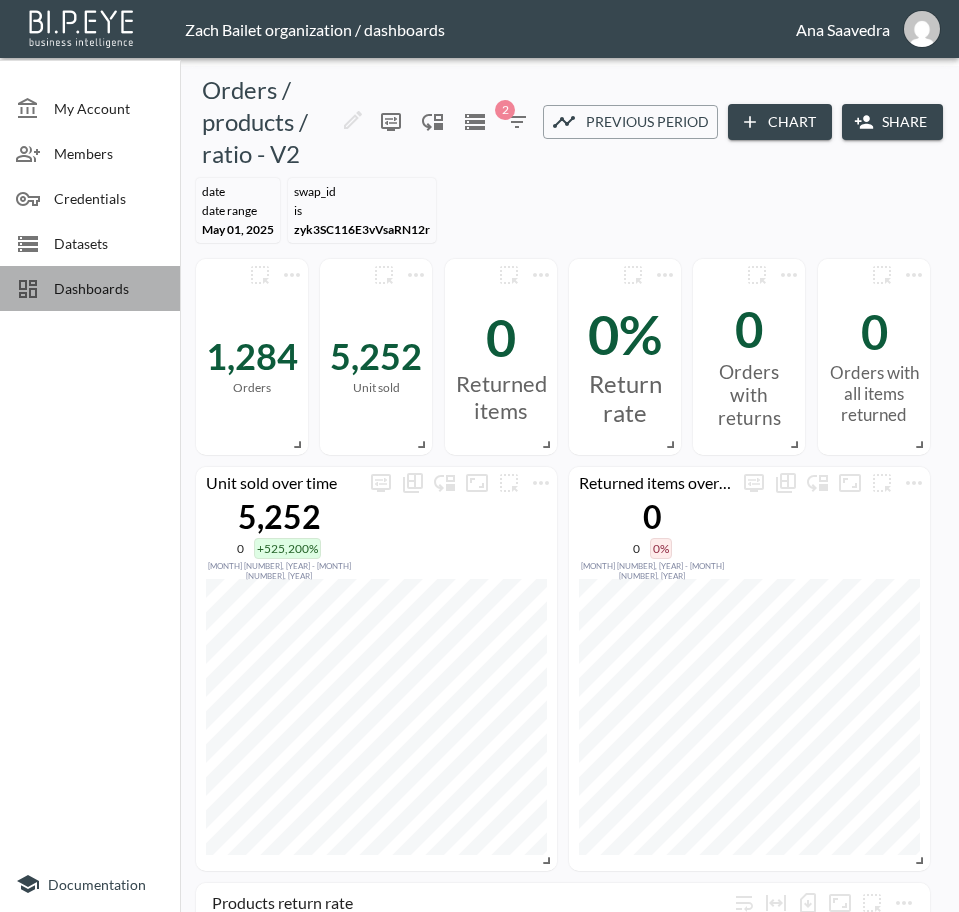 click on "Dashboards" at bounding box center (109, 288) 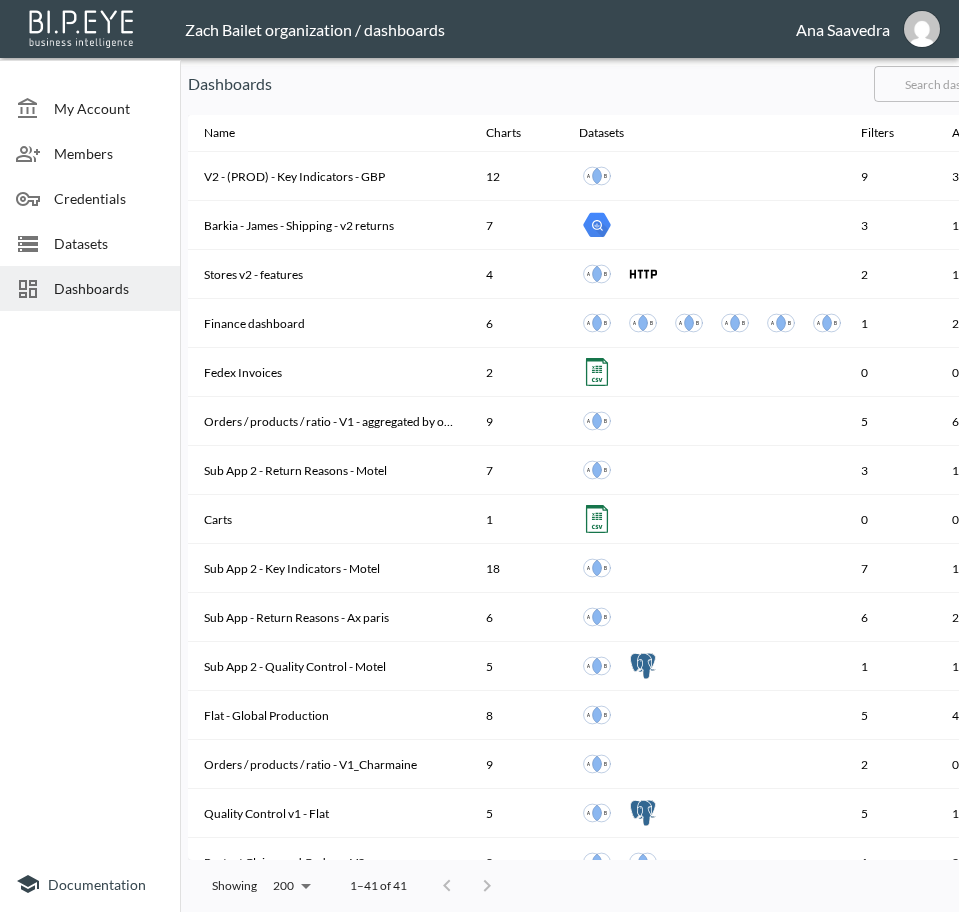 click at bounding box center (955, 84) 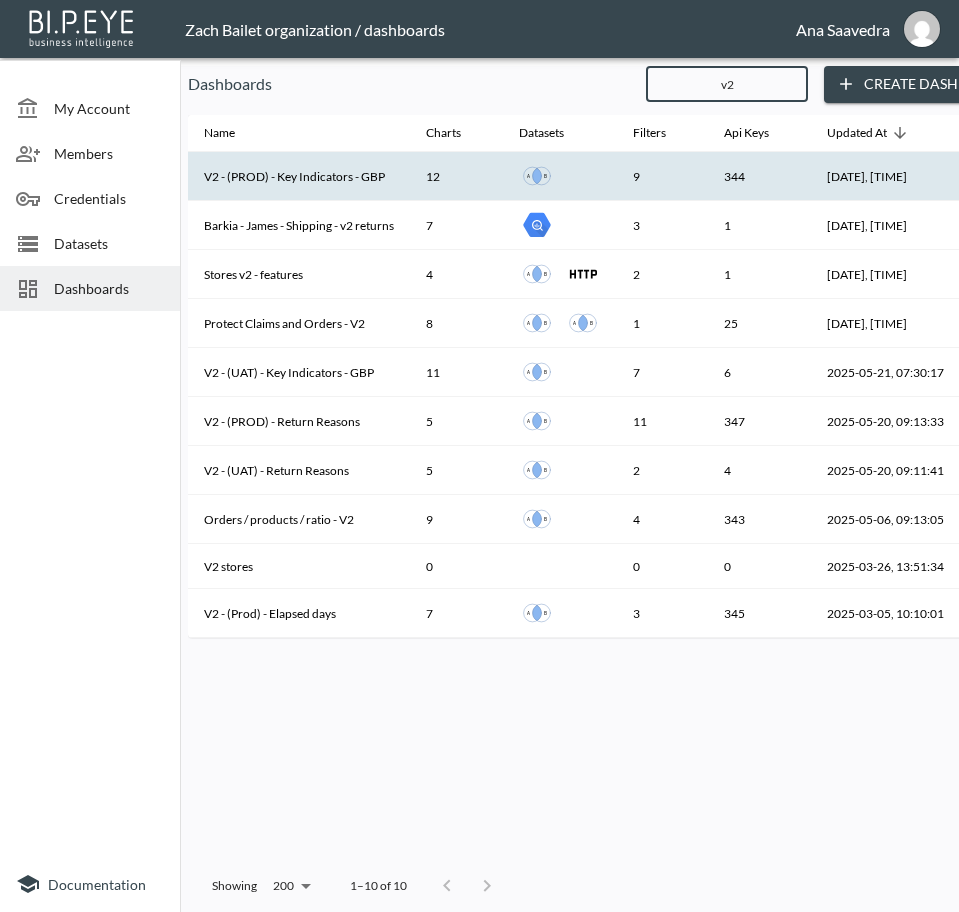 type on "v2" 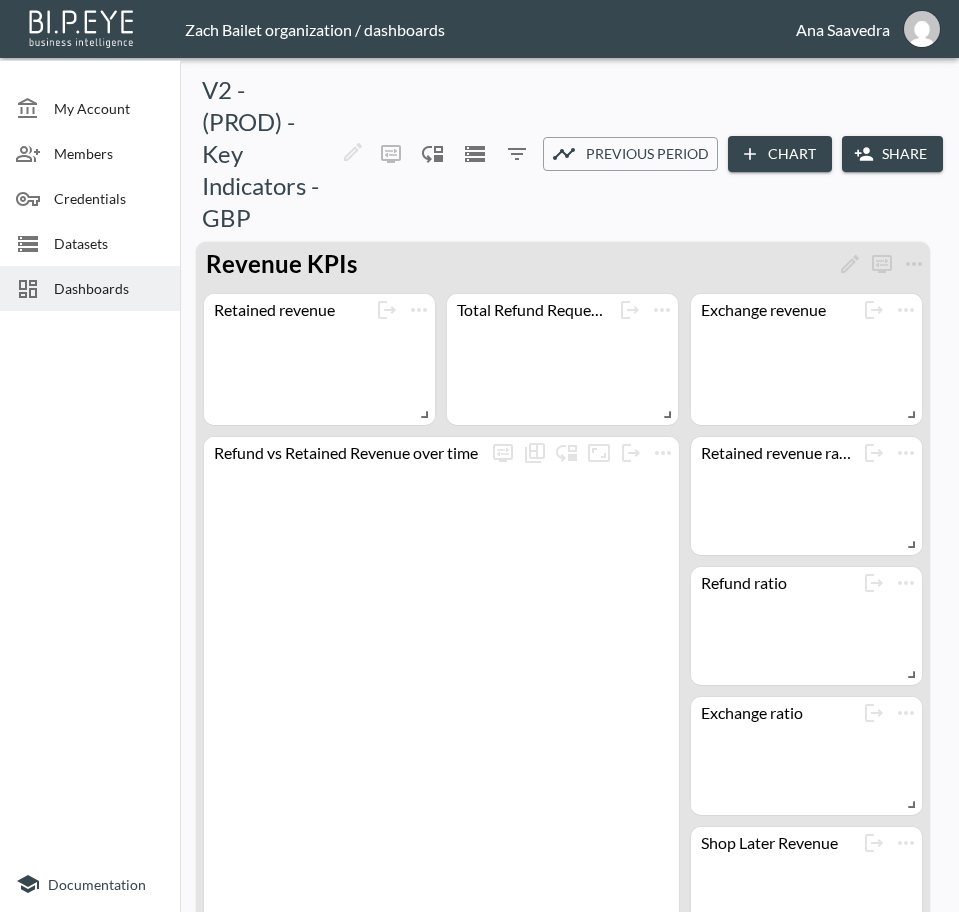 click on "Share" at bounding box center (892, 154) 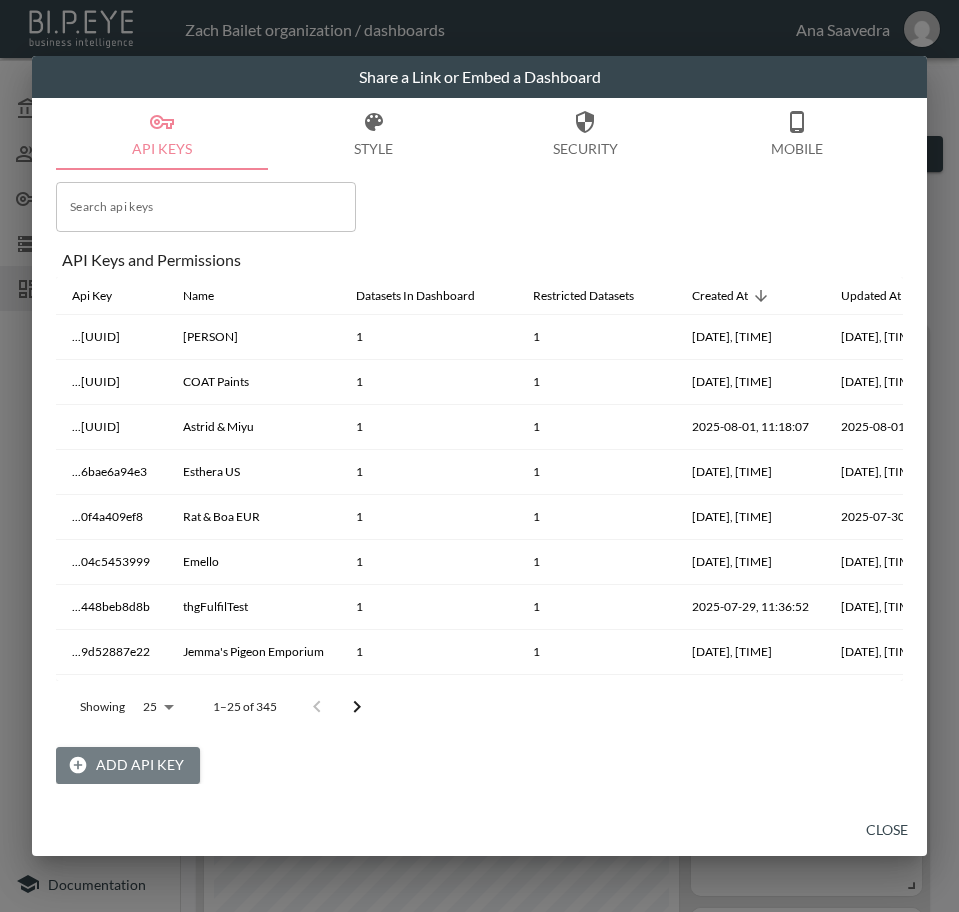 click on "Add API Key" at bounding box center (128, 765) 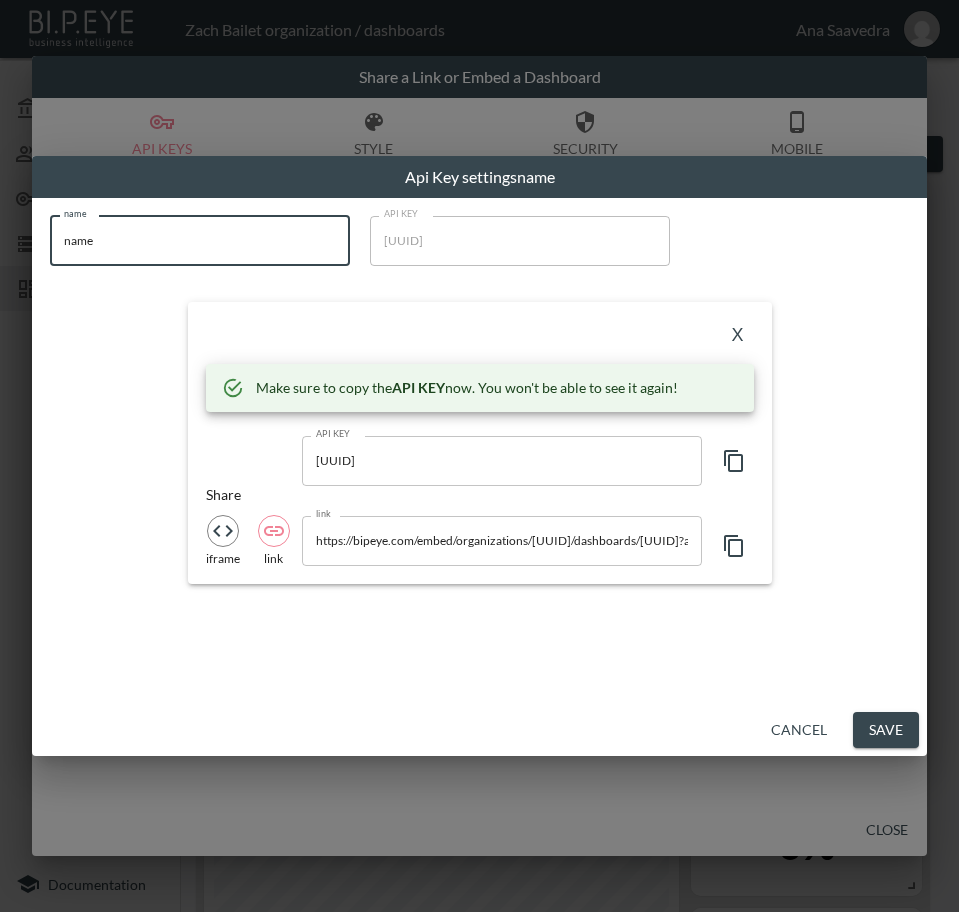 drag, startPoint x: 166, startPoint y: 242, endPoint x: -1, endPoint y: 274, distance: 170.03824 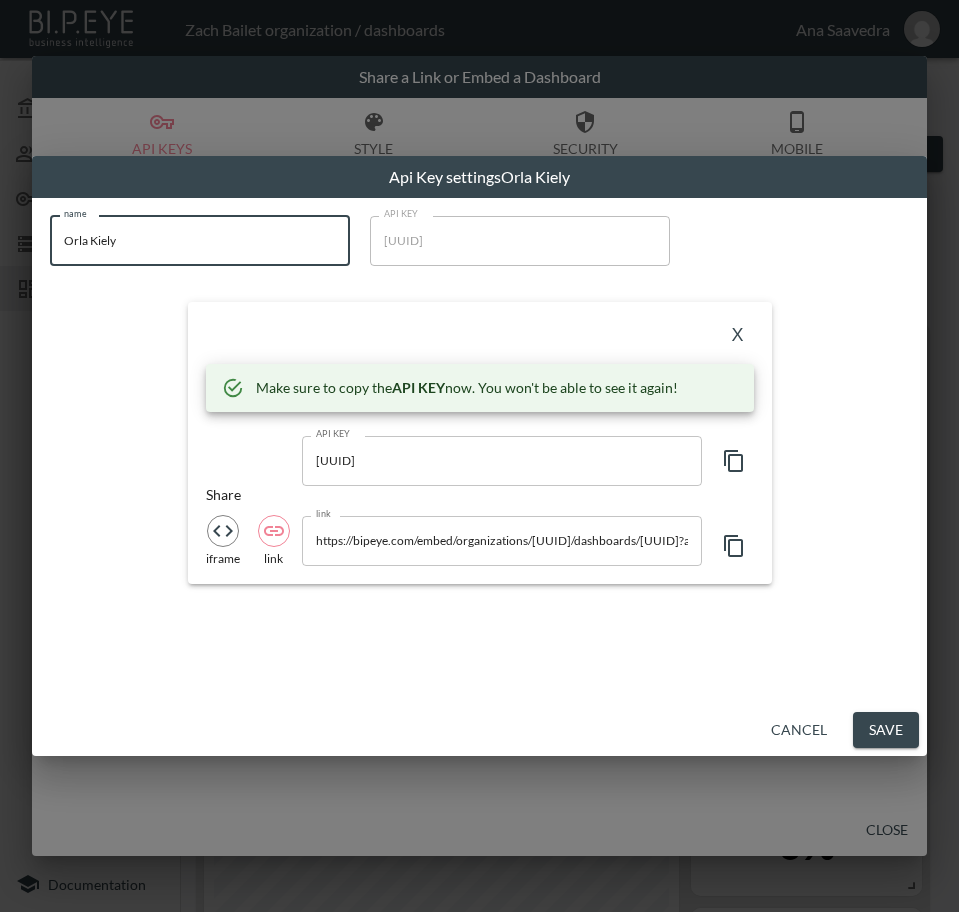 type on "Orla Kiely" 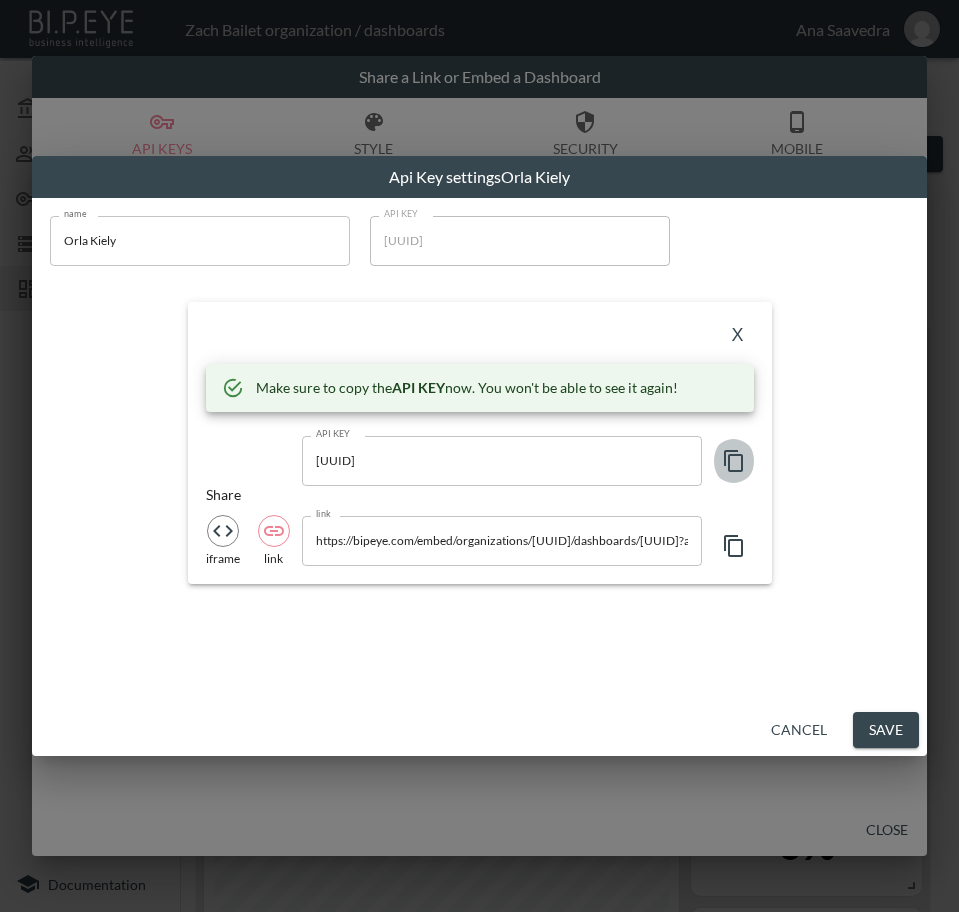 click 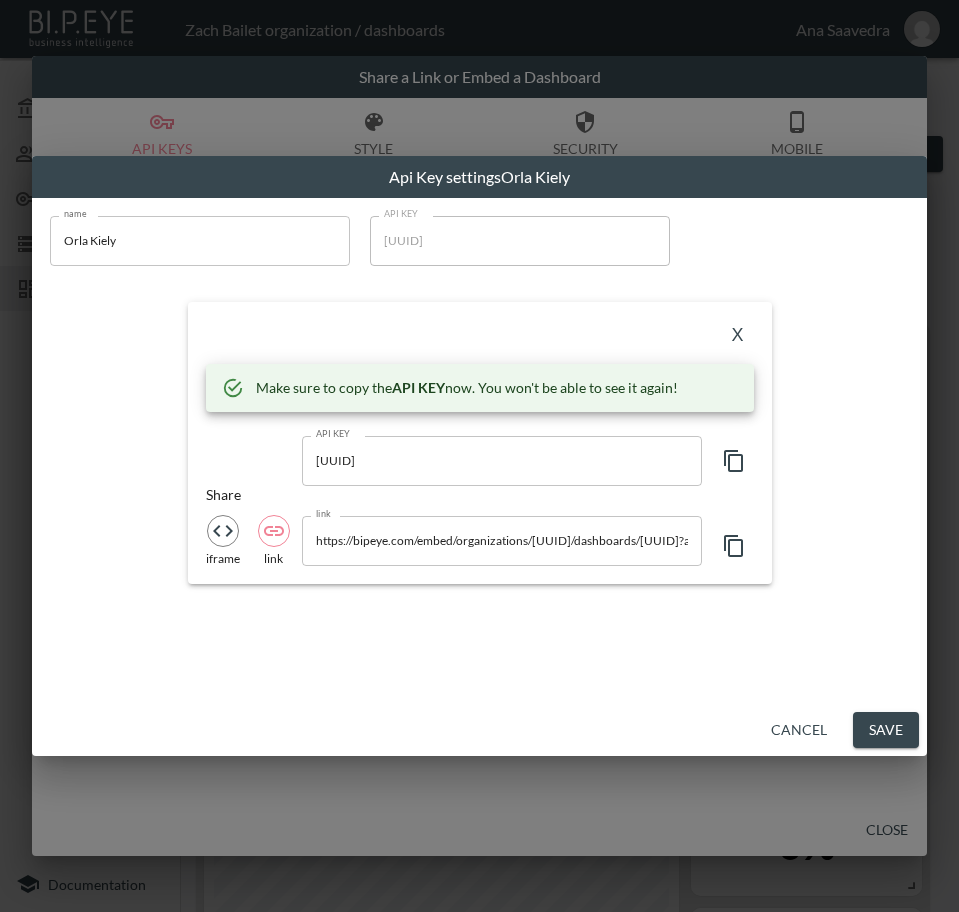 drag, startPoint x: 577, startPoint y: 311, endPoint x: 647, endPoint y: 311, distance: 70 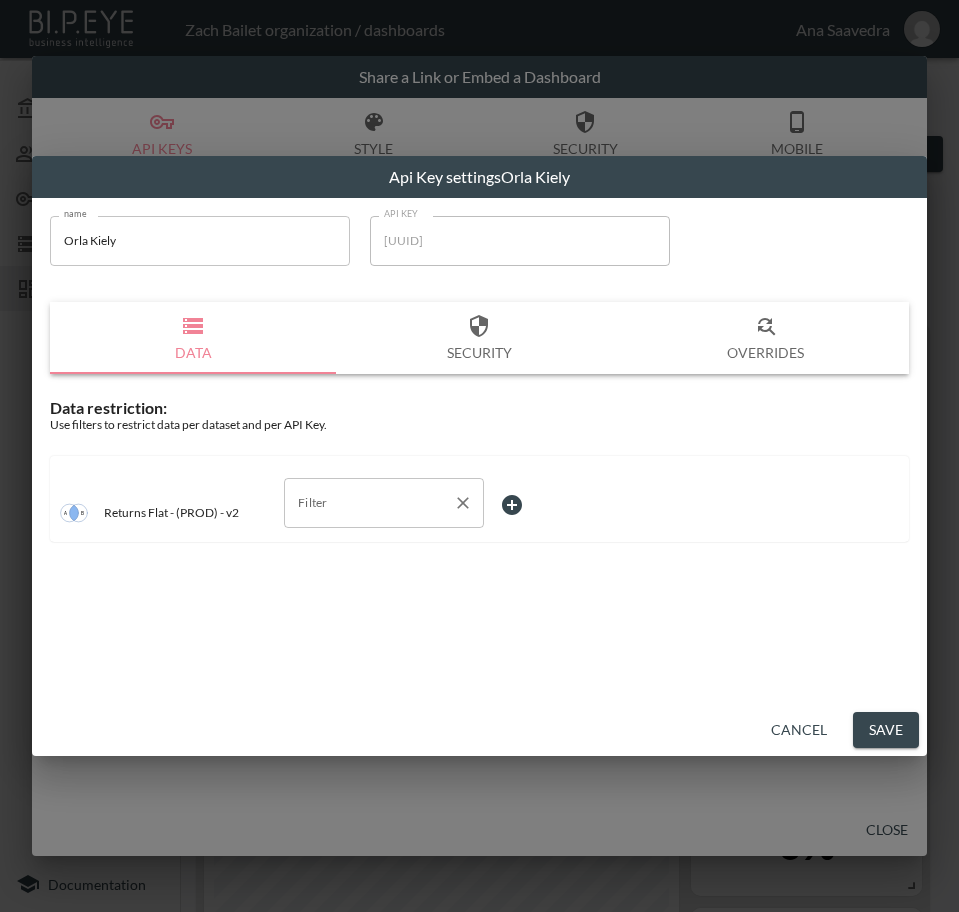 click on "Filter" at bounding box center (369, 503) 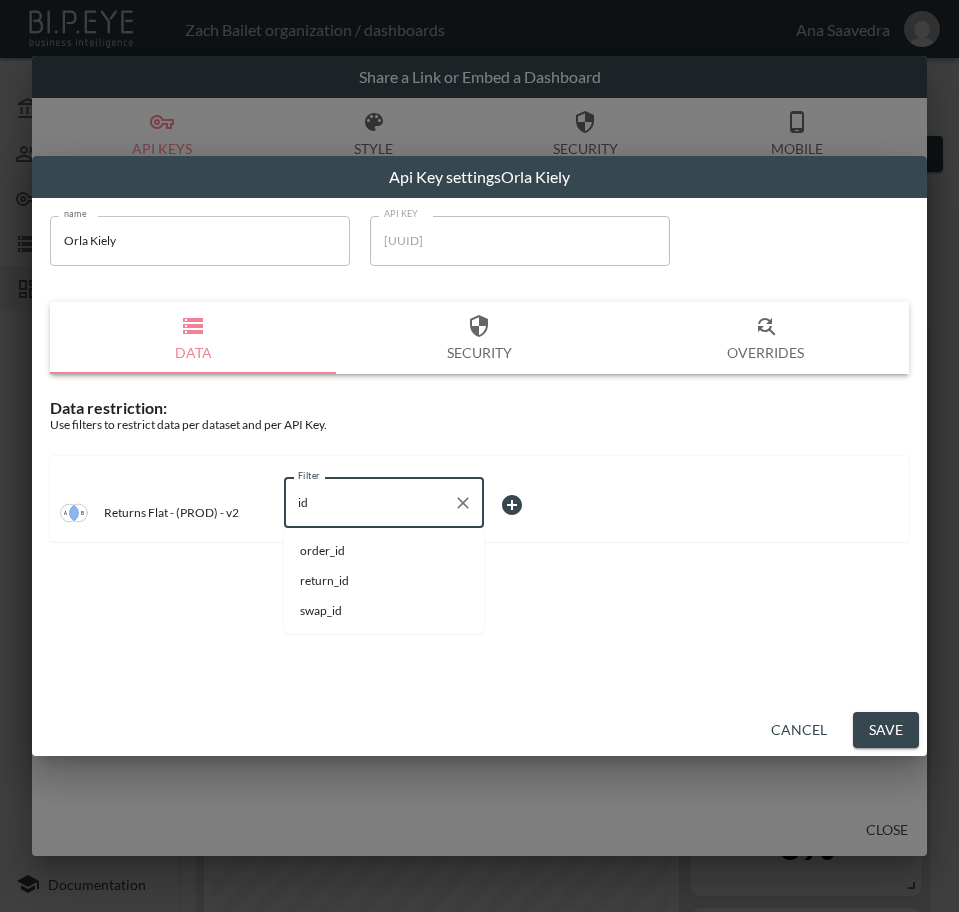 click on "swap_id" at bounding box center (384, 611) 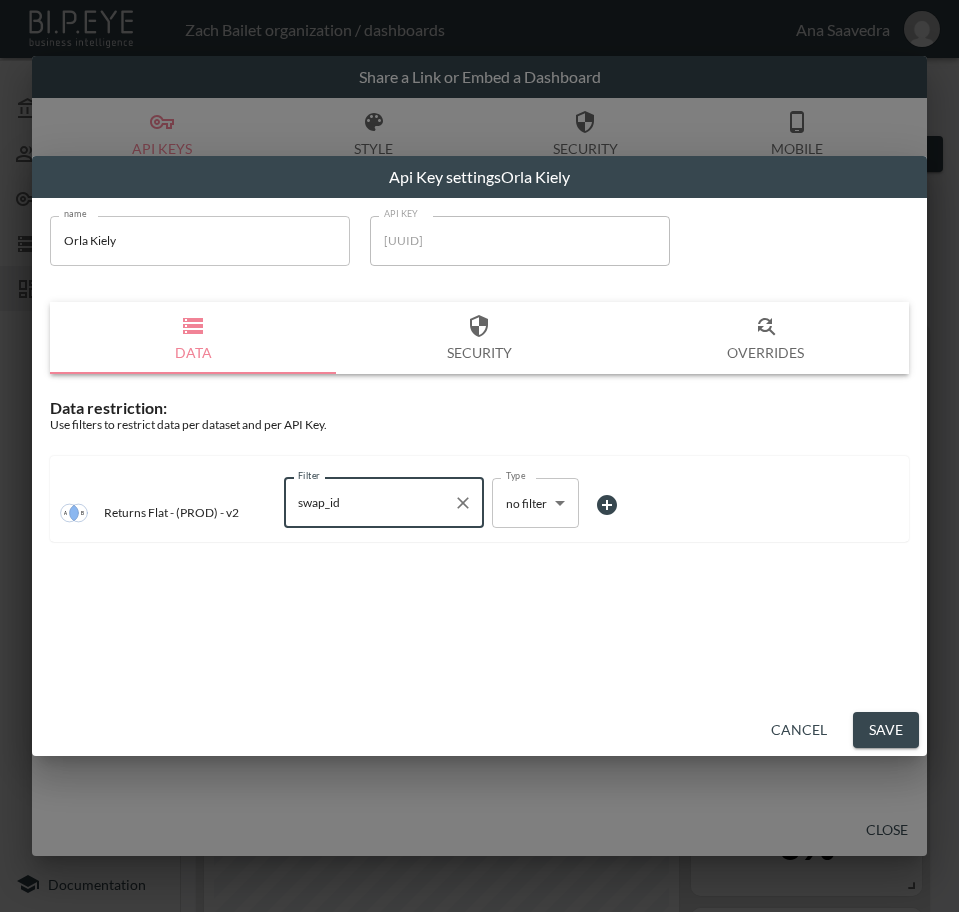 type on "swap_id" 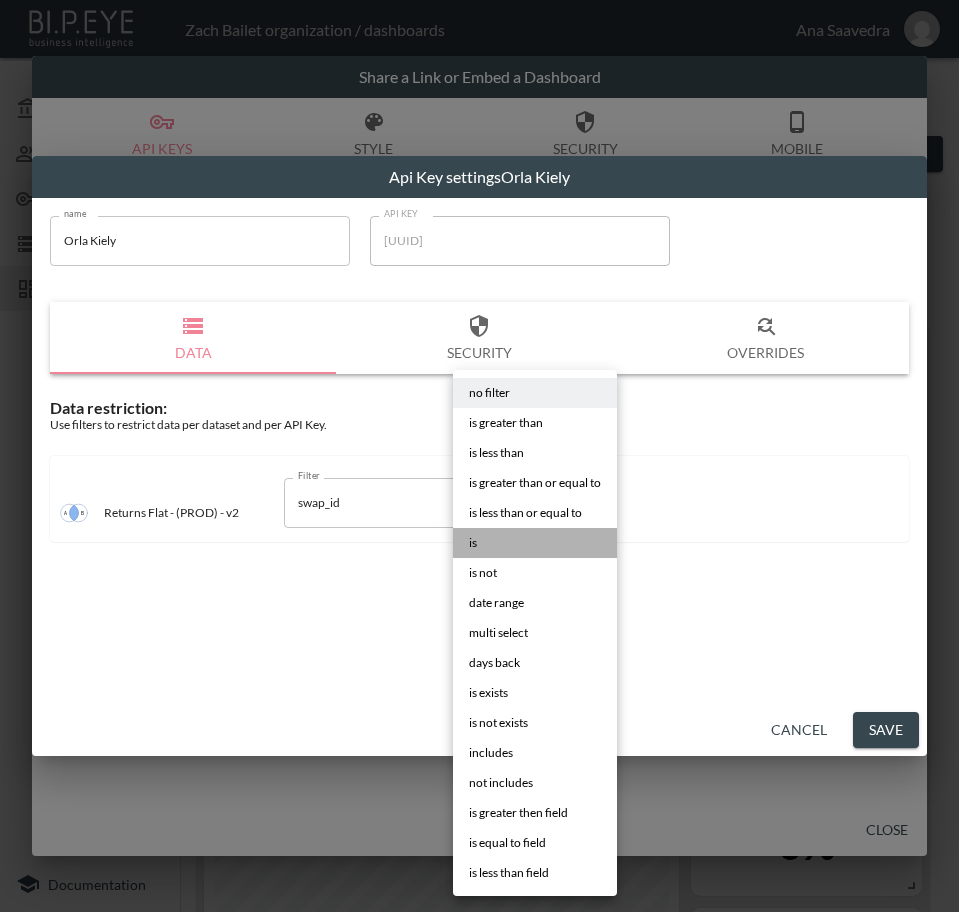 click on "is" at bounding box center (535, 543) 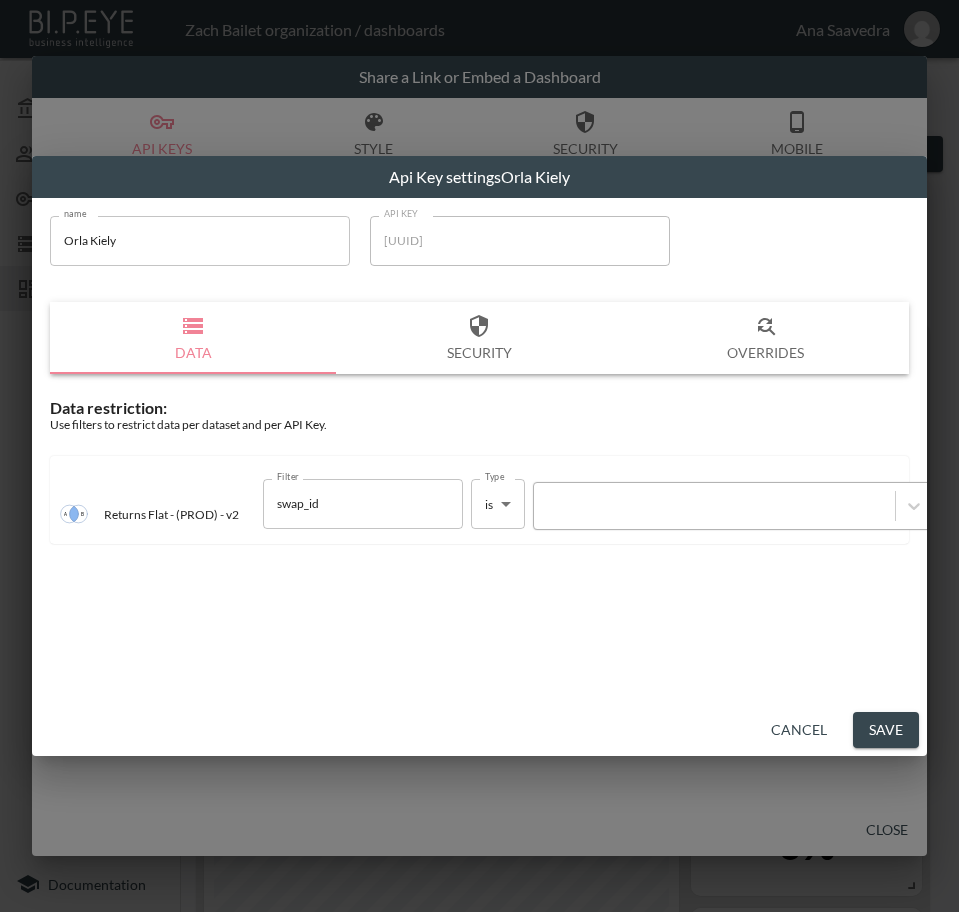 click at bounding box center (714, 505) 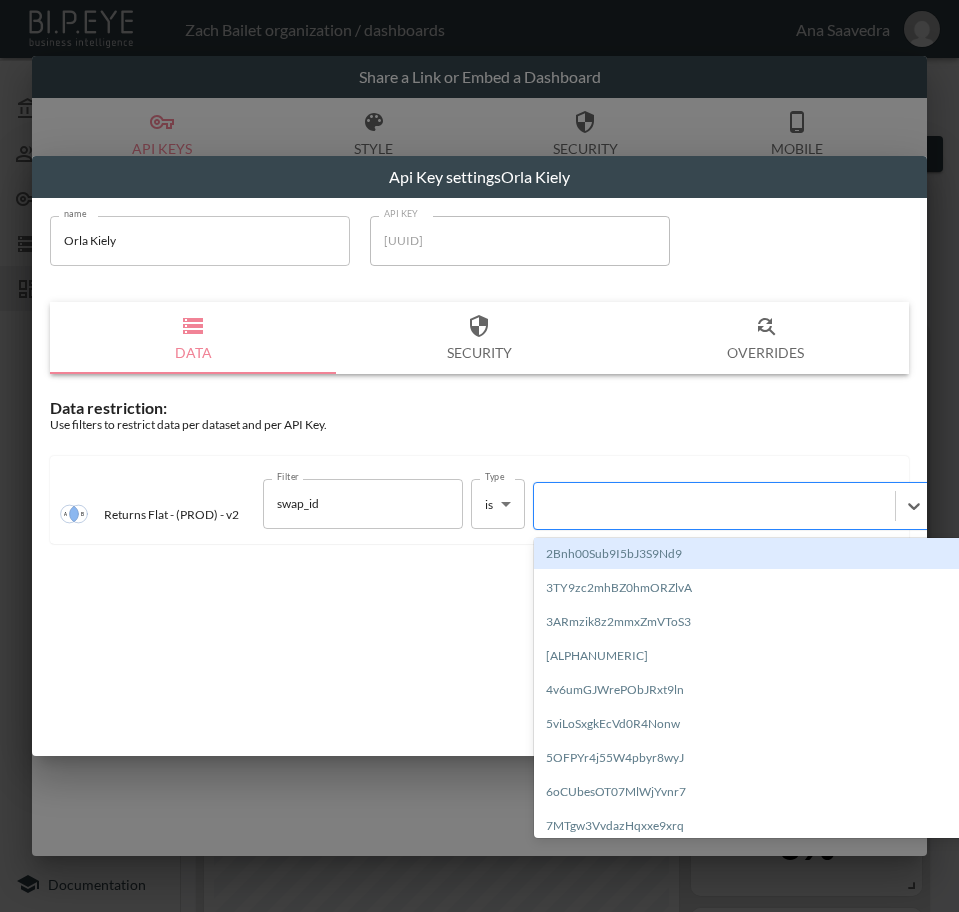paste on "[ALPHANUMERIC]" 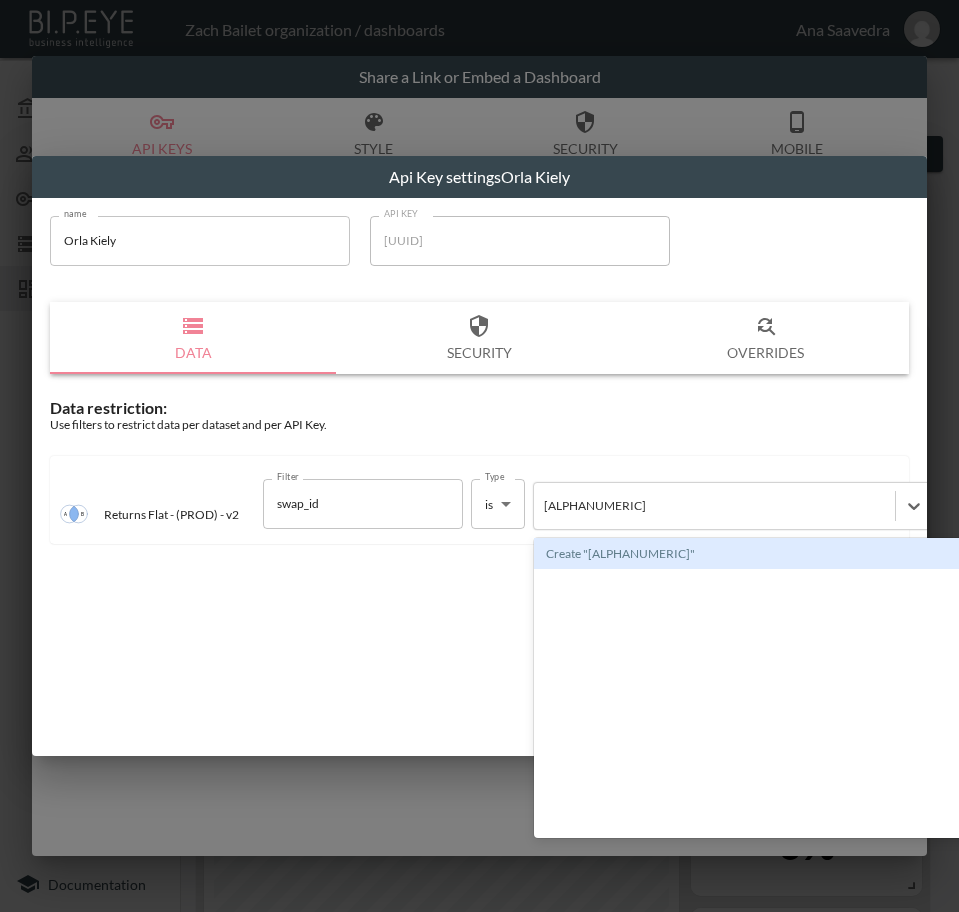 type 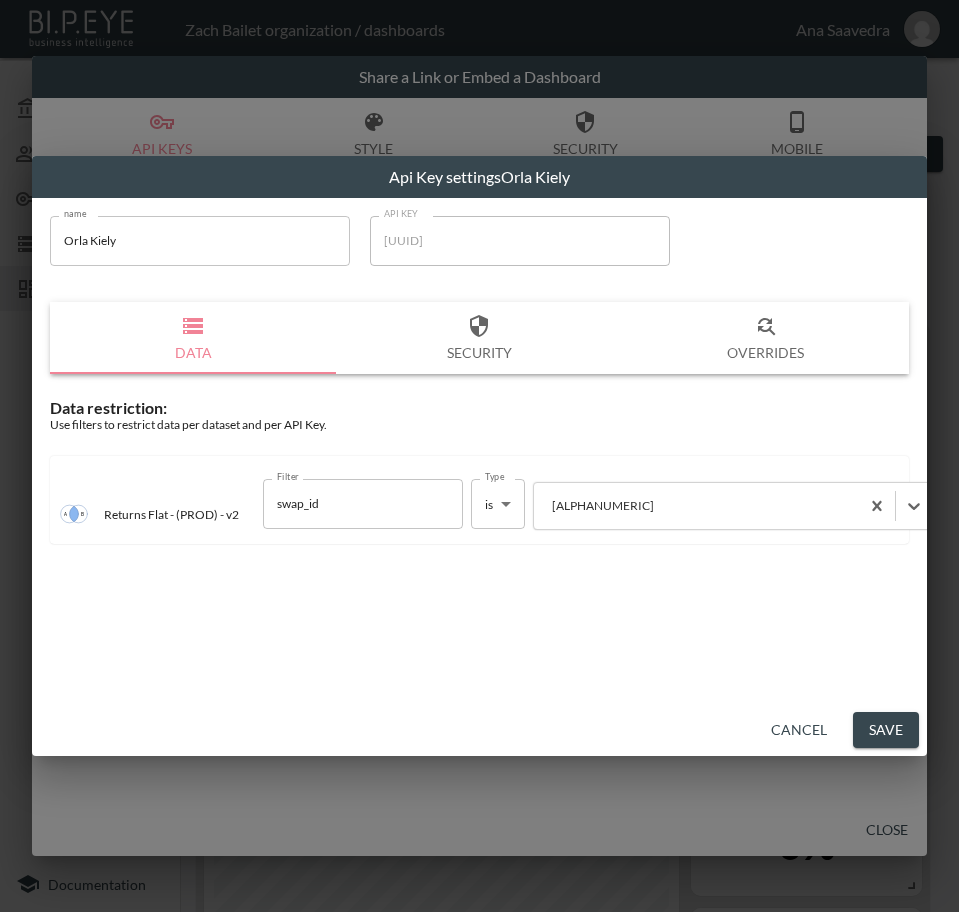 click on "BI.P.EYE, Interactive Analytics Dashboards - app [PERSON] [PERSON] organization / dashboards [PERSON]   [PERSON] My Account Members Credentials Datasets Dashboards Documentation V2 - (PROD) - Key Indicators - GBP 0 2 Previous period Chart Share created_at   DATE RANGE [MONTH] [NUMBER], [YEAR]       swap_id   IS [UUID]    Revenue KPIs Retained revenue £0 3,969.35 -100% [MONTH] [NUMBER], [YEAR] - [MONTH] [NUMBER], [YEAR] Total Refund Requested £116 20,721.45 -99% [MONTH] [NUMBER], [YEAR] - [MONTH] [NUMBER], [YEAR] Exchange revenue £0 2,967.75 -100% [MONTH] [NUMBER], [YEAR] - [MONTH] [NUMBER], [YEAR] Retained revenue ratio 0% Refund vs Retained Revenue over time Refund ratio 100% Exchange ratio 0% Shop Later Revenue £0 0 0% [MONTH] [NUMBER], [YEAR] - [MONTH] [NUMBER], [YEAR] Shipping KPIs Number of orders per shipping carrier Retained revenue per shipping carrier   Shipment From Address Country Analysis Shipment From Address Country Retained Ratio Refund Ratio Exchange Ratio Retained Revenue Refund Revenue Exchange Revenue 0% 100% 0% 0 116 0                              United Kingdom 0% 100% 0% 0 116 0 Showing" at bounding box center (479, 456) 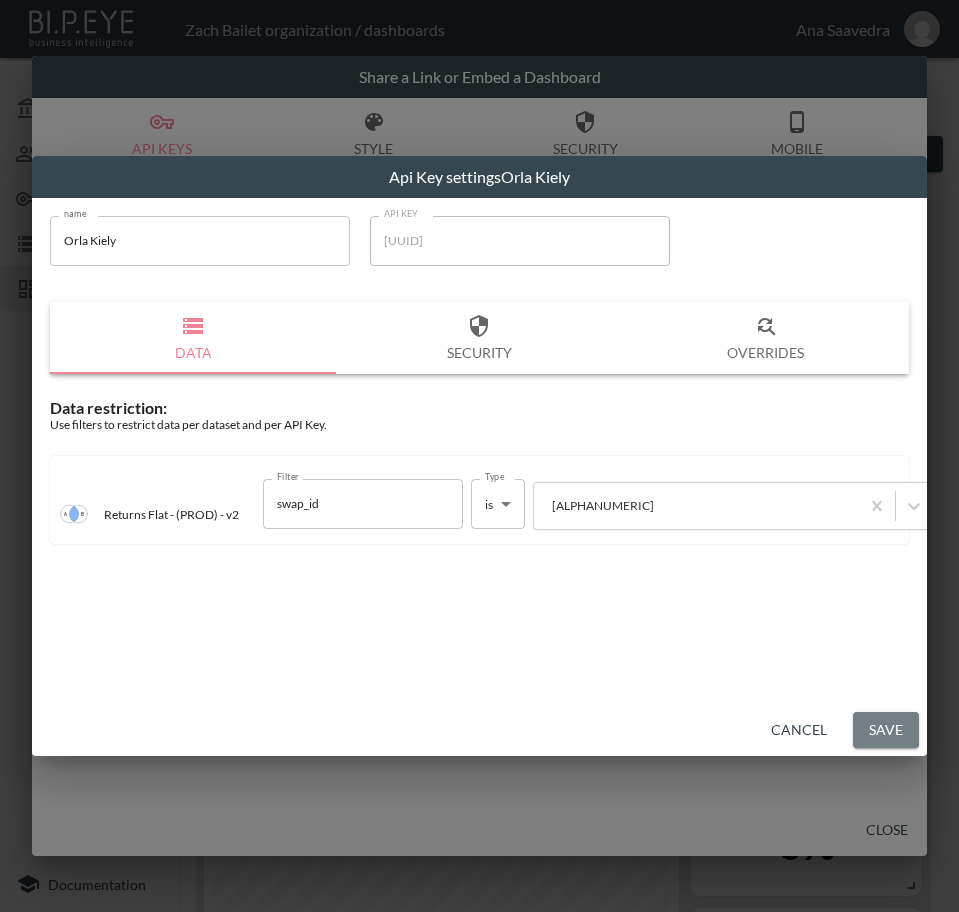 click on "Save" at bounding box center [886, 730] 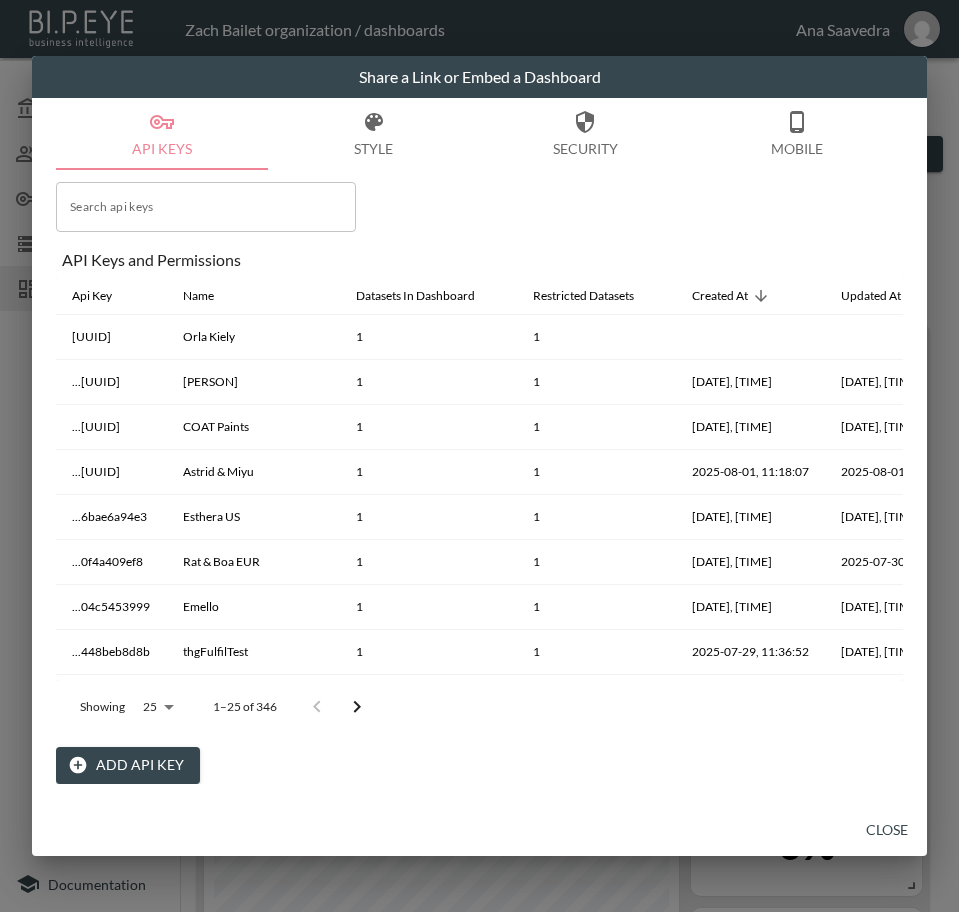 click on "Close" at bounding box center [887, 830] 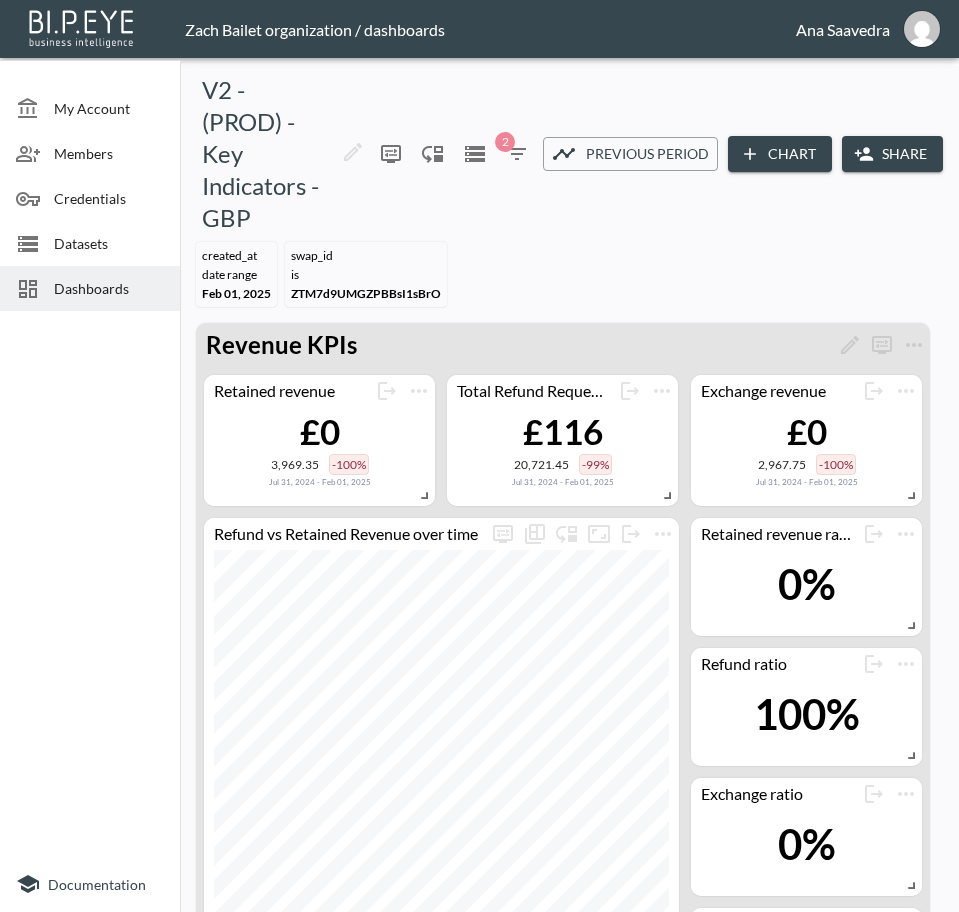 click on "Dashboards" at bounding box center (109, 288) 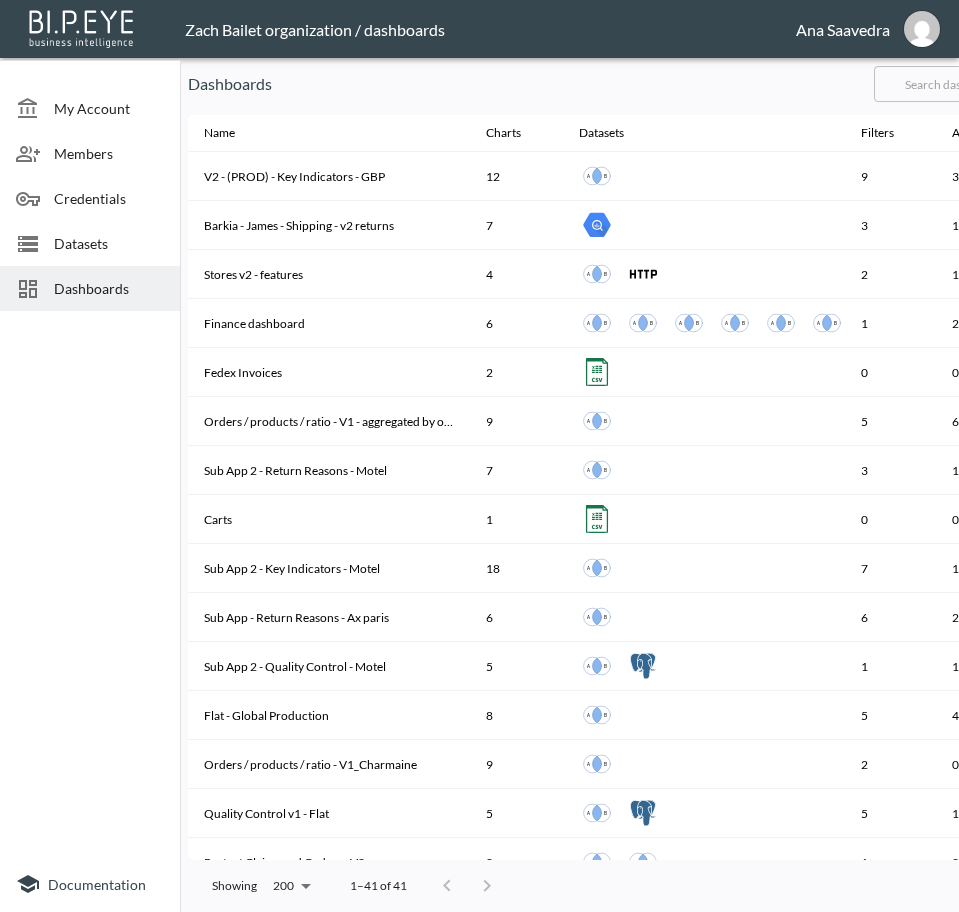 click at bounding box center (955, 84) 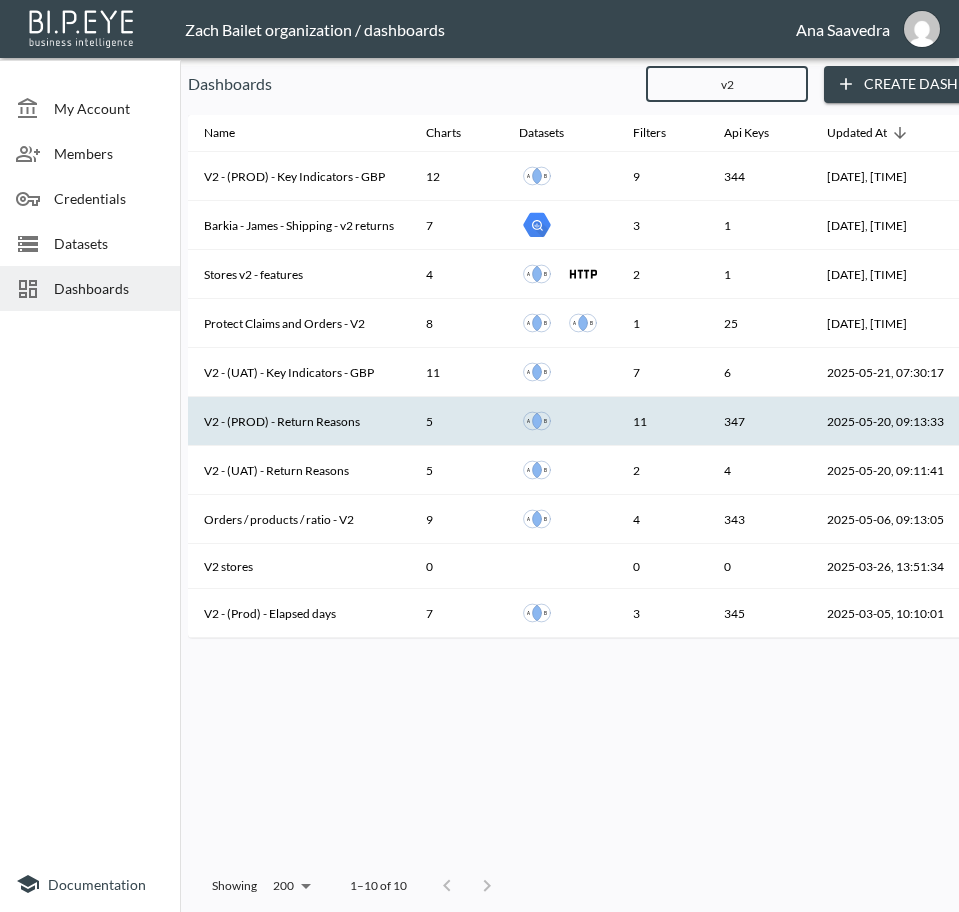 type on "v2" 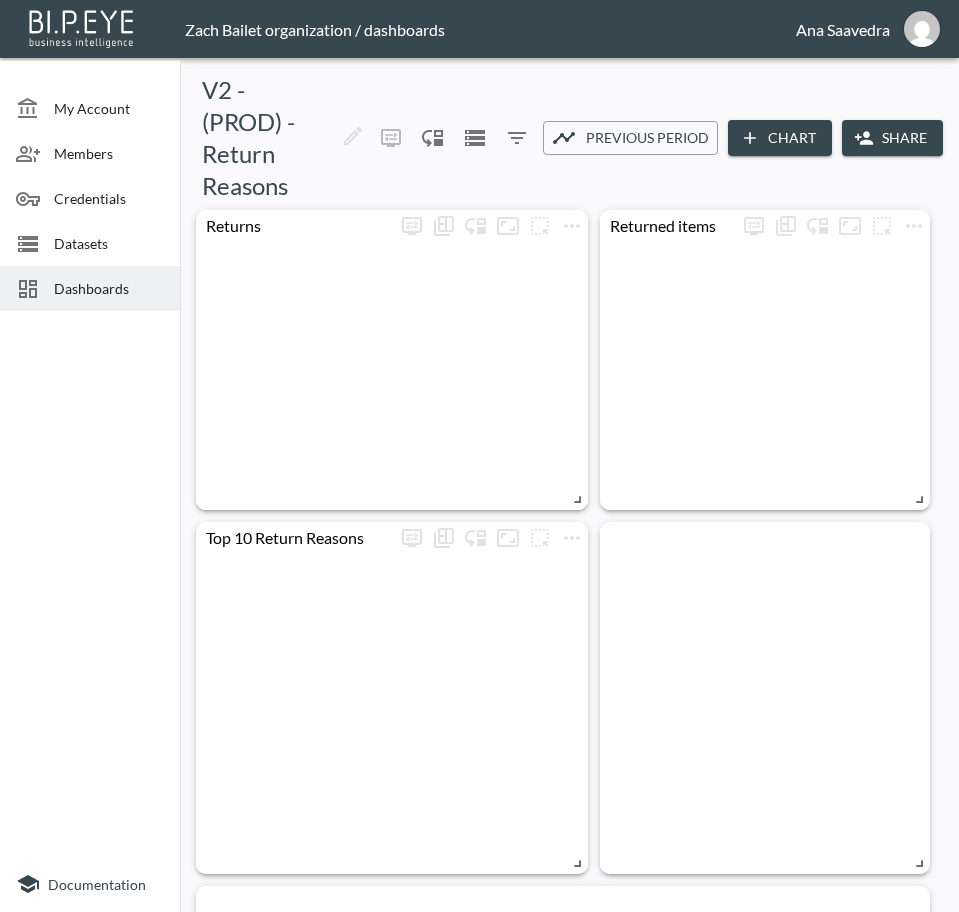 click on "Share" at bounding box center (892, 138) 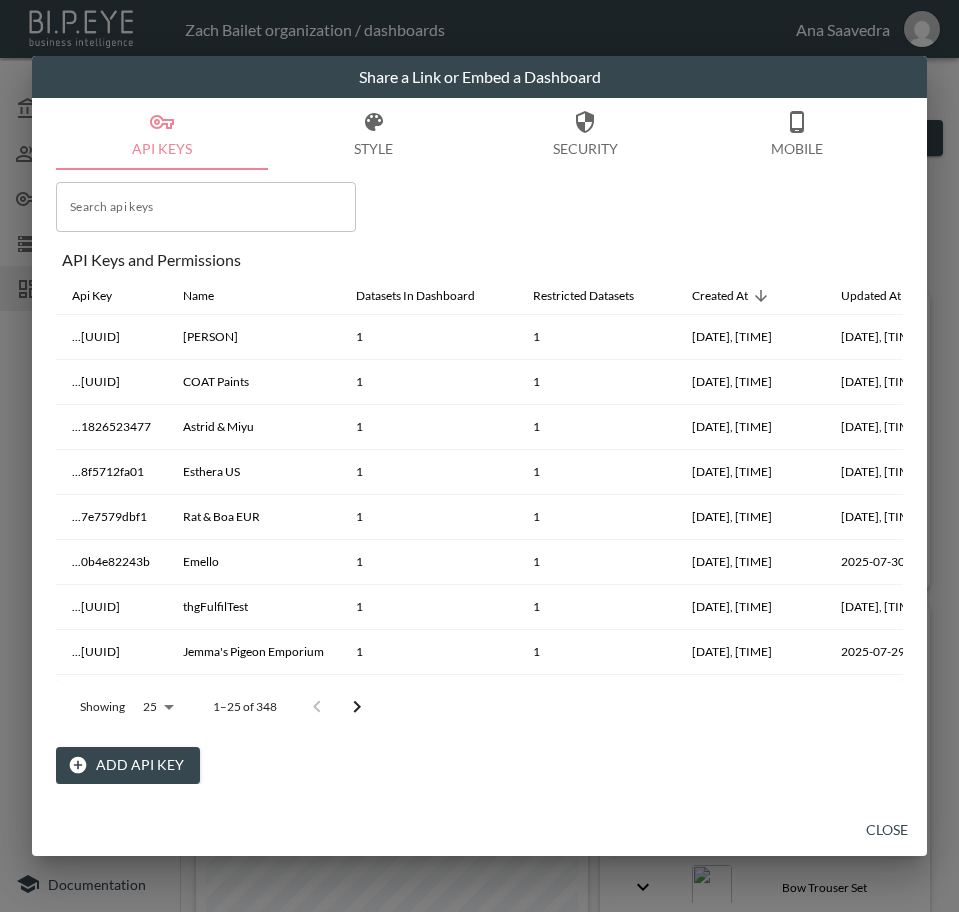 click on "Add API Key" at bounding box center (128, 765) 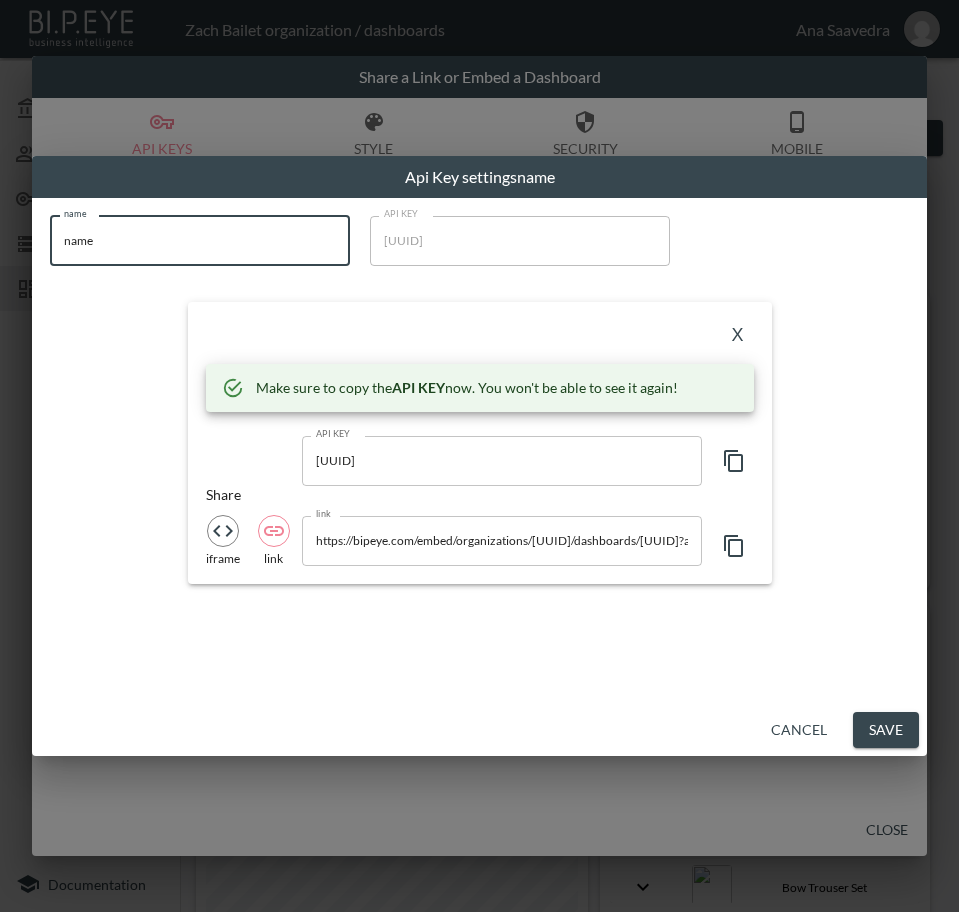 drag, startPoint x: 116, startPoint y: 240, endPoint x: 11, endPoint y: 244, distance: 105.076164 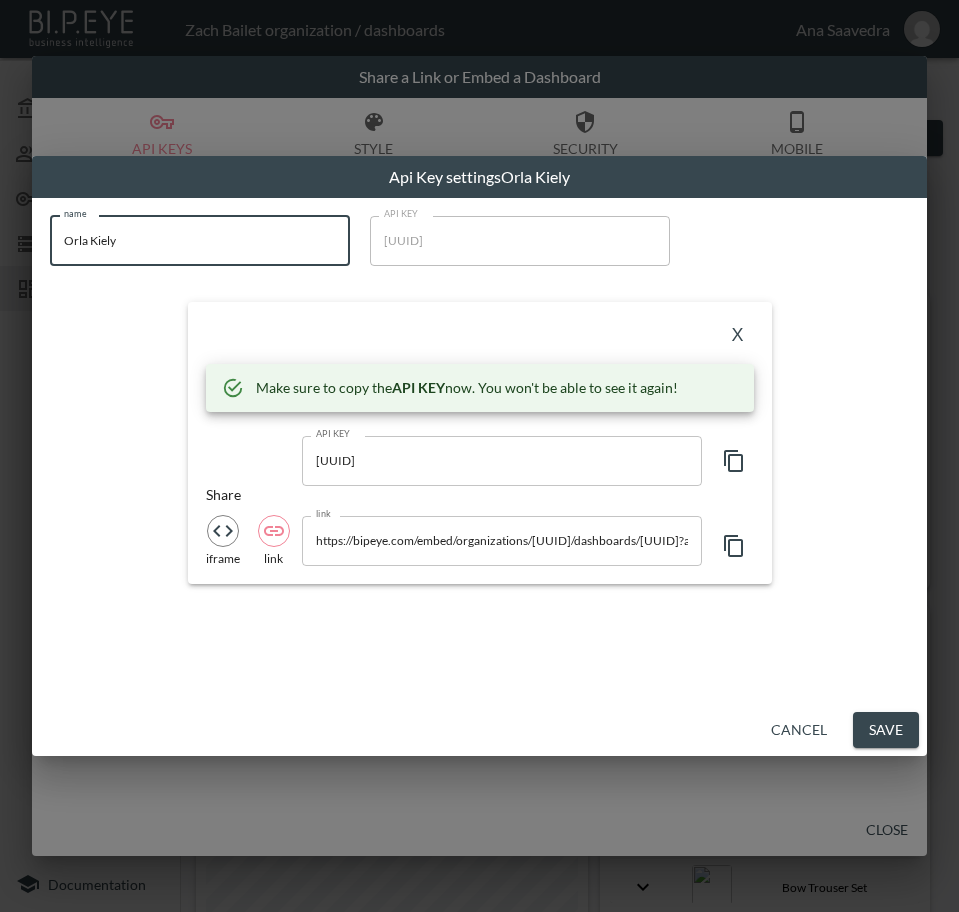 type on "Orla Kiely" 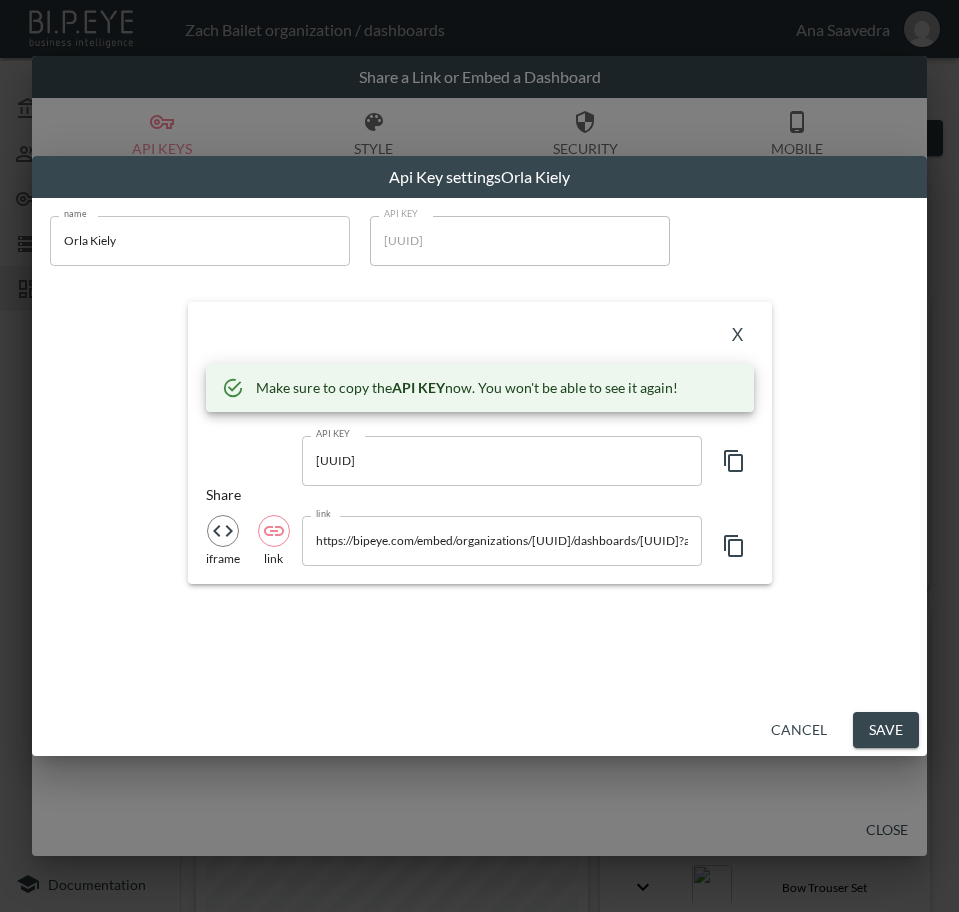 click on "X" at bounding box center (480, 336) 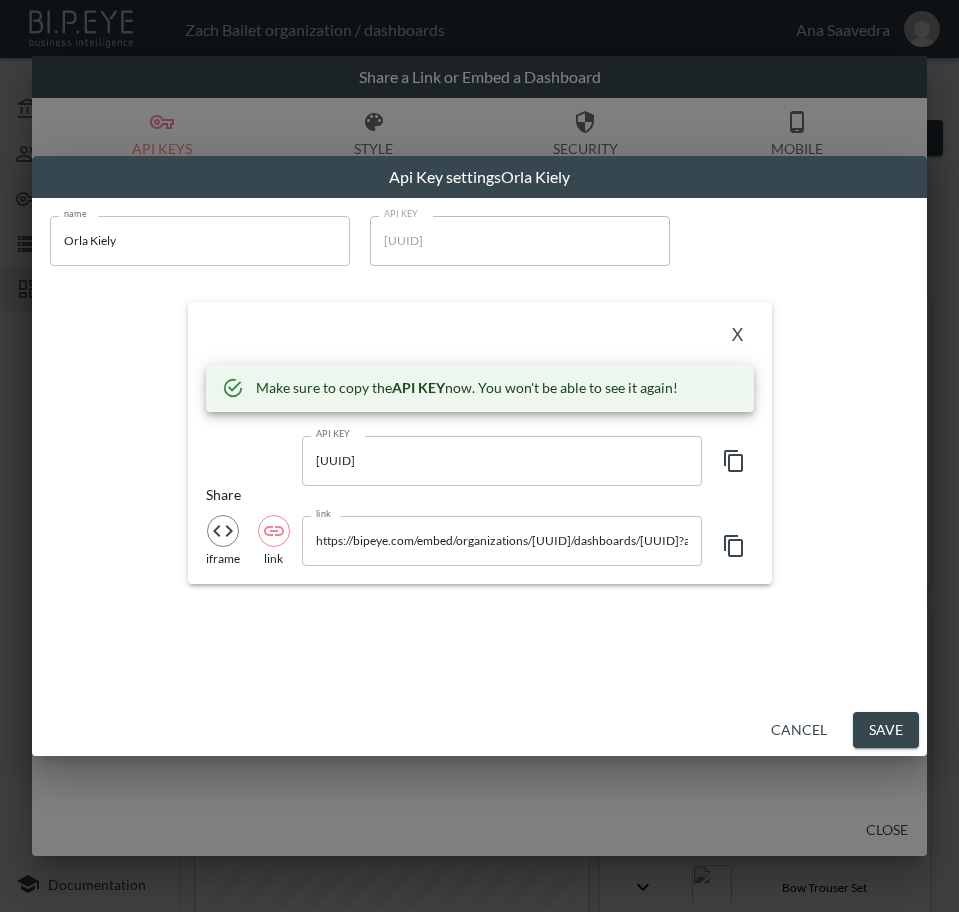 click on "X" at bounding box center (738, 336) 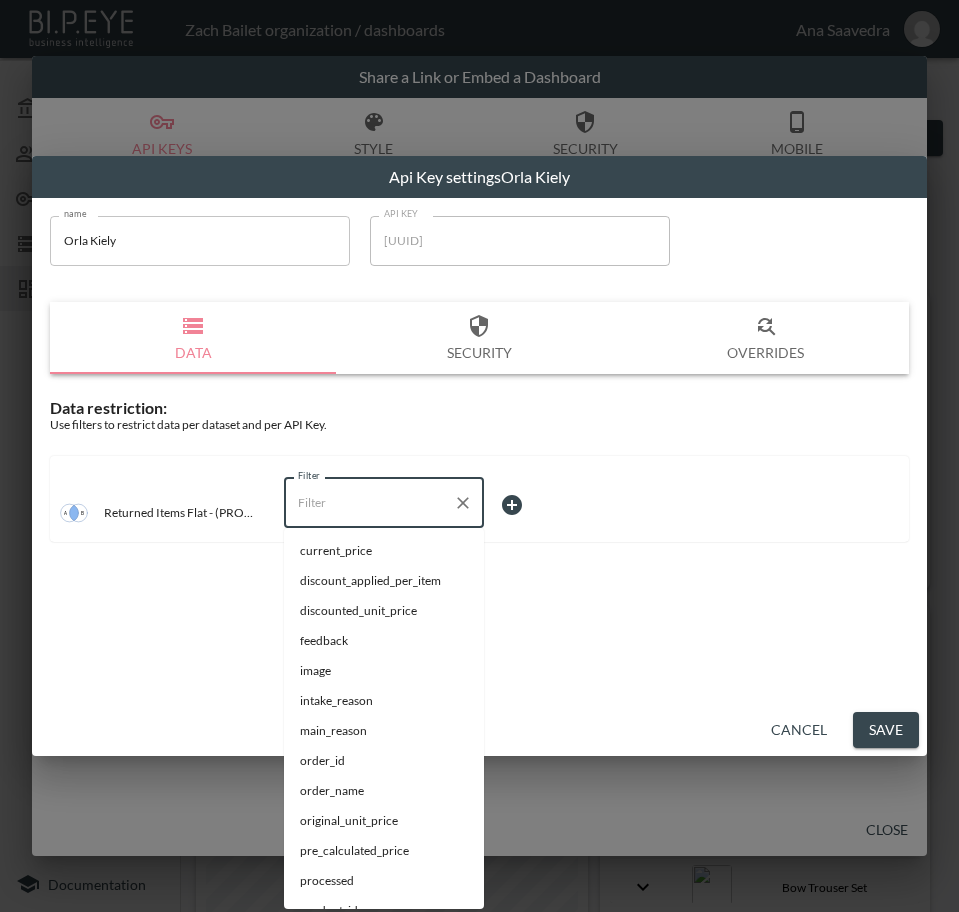click on "Filter" at bounding box center [369, 503] 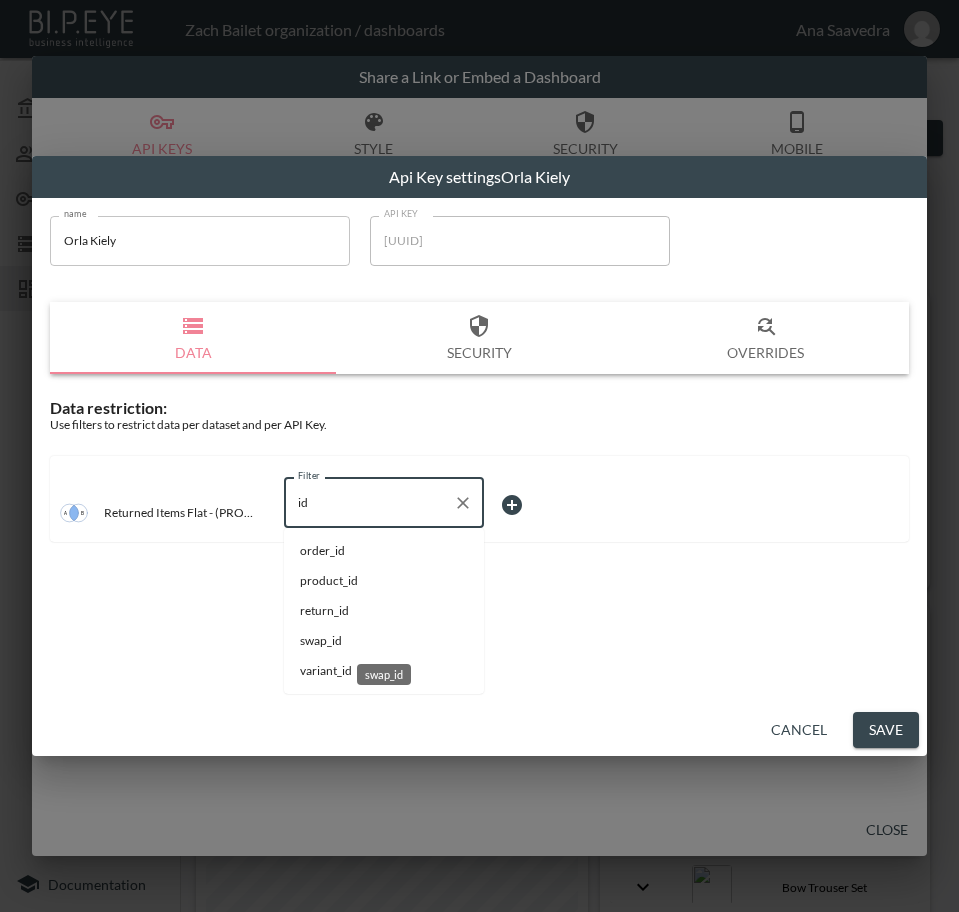 click on "swap_id" at bounding box center (384, 641) 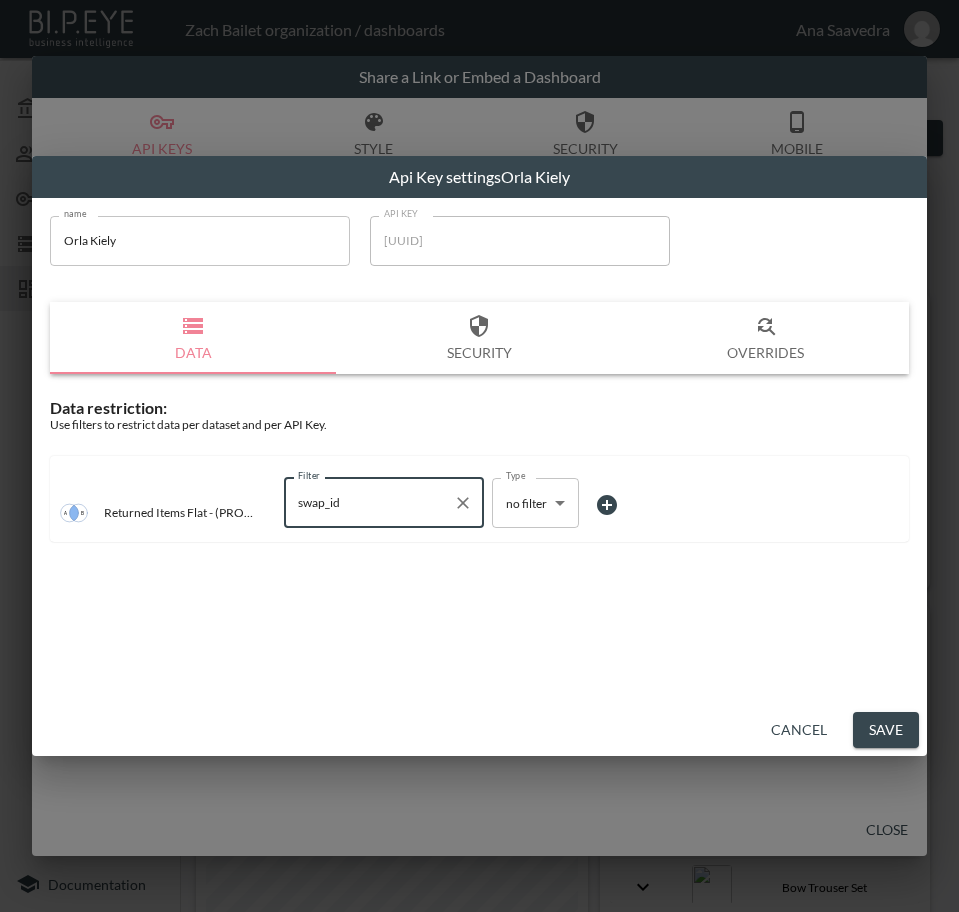 type on "swap_id" 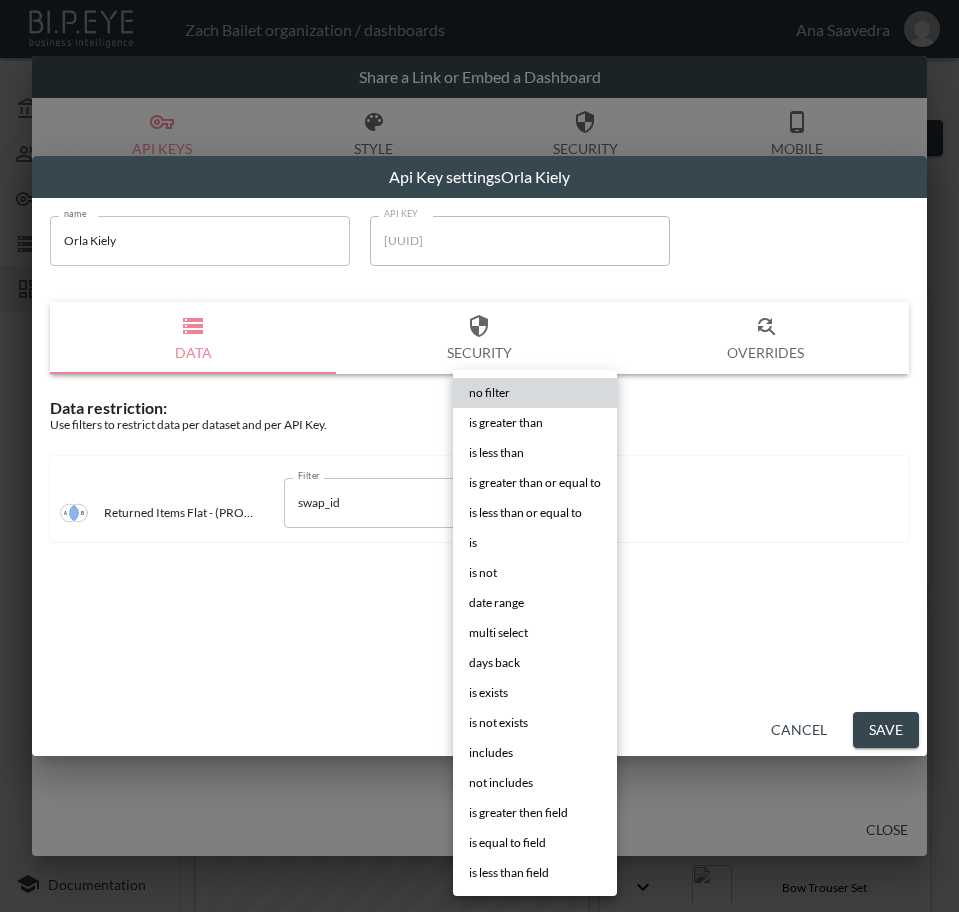 click on "BI.P.EYE, Interactive Analytics Dashboards - app Zach Bailet organization / dashboards Ana   Saavedra My Account Members Credentials Dashboards Documentation V2 - (PROD) - Return Reasons 0 2 Previous period Chart Share return_date   DATE RANGE Feb 01, 2025       swap_id   IS [ALPHANUMERIC]     Products returned Shopify Order Date Image Product Name Return Type Shipment From Address Country Title Sku Quantity Main Reason Sub Reason Feedback Original Unit Price Pre Calculated Price Variant Id Tax Applied Per Item Weight Discounted Unit Price Processed Weight Unit Product Id Return Id Return Date Current Price Discount Applied Per Item Intake Reason Order Id Order Name Reason Key Word Return Status Shipping Status Taxable Updated At Store Name [DATE]T[TIME]Z Mama Black Cotton Trouser Set Refund United Kingdom 18/20 Maternity Black Cotton Trouser Set 18/20 1 Item does not fit Item is too big for me 15 15 gid://shopify/ProductVariant/[NUMBER] 2.5 0.3 15 false KILOGRAMS 8827582021862" at bounding box center [479, 456] 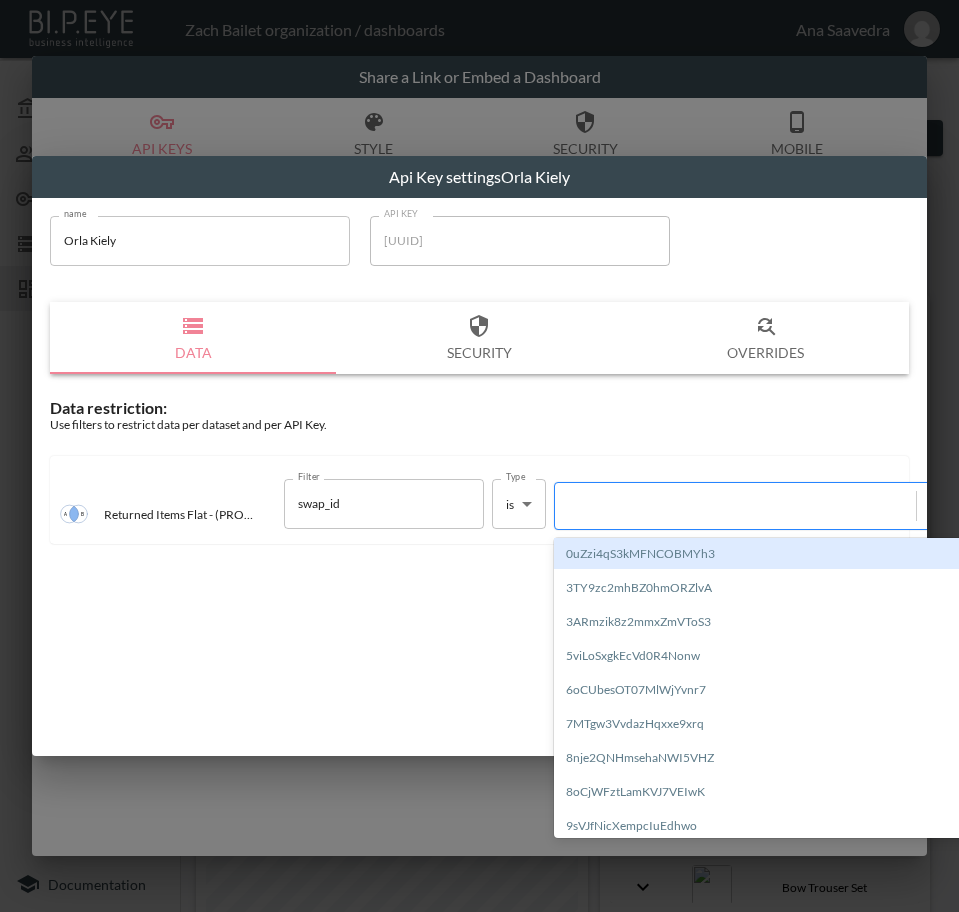 click at bounding box center [735, 505] 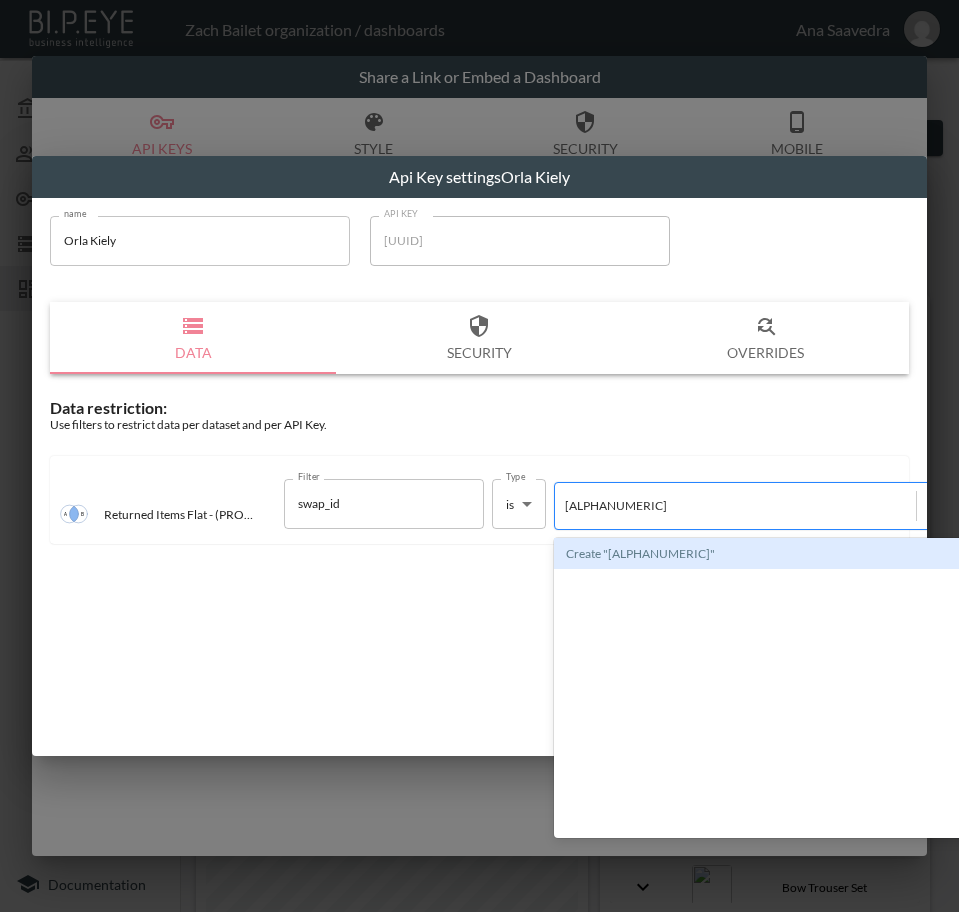 type 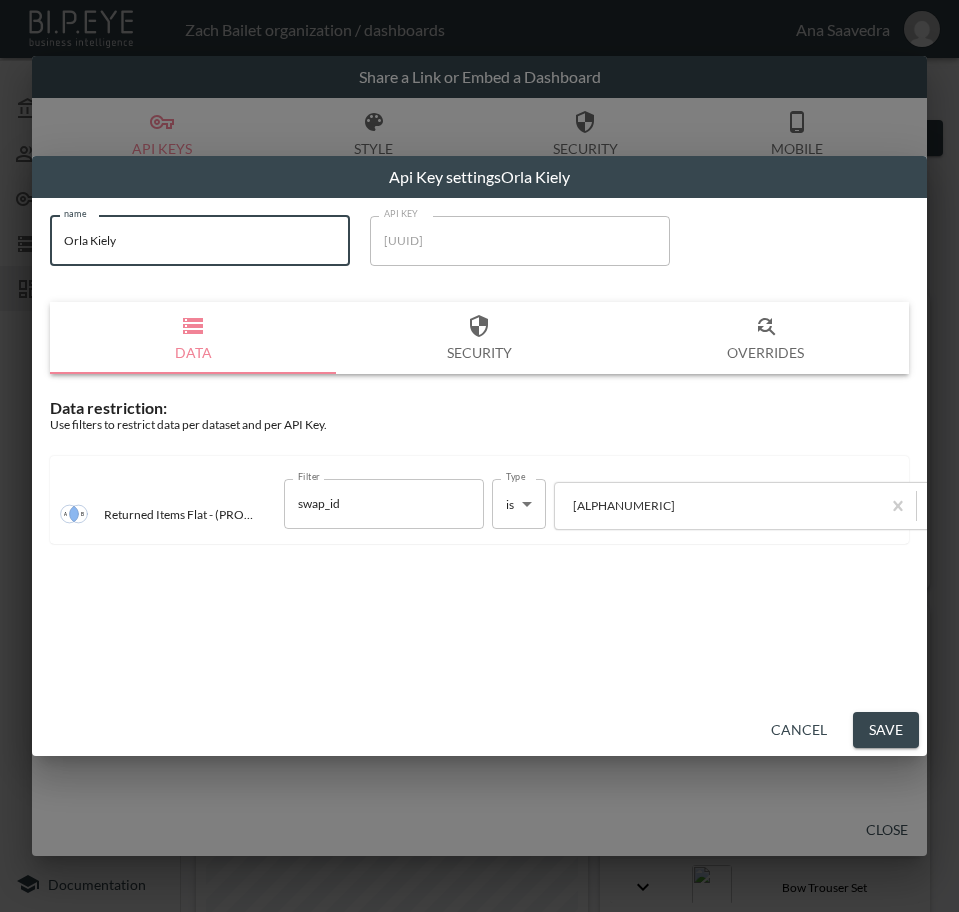 drag, startPoint x: 142, startPoint y: 230, endPoint x: 25, endPoint y: 255, distance: 119.64113 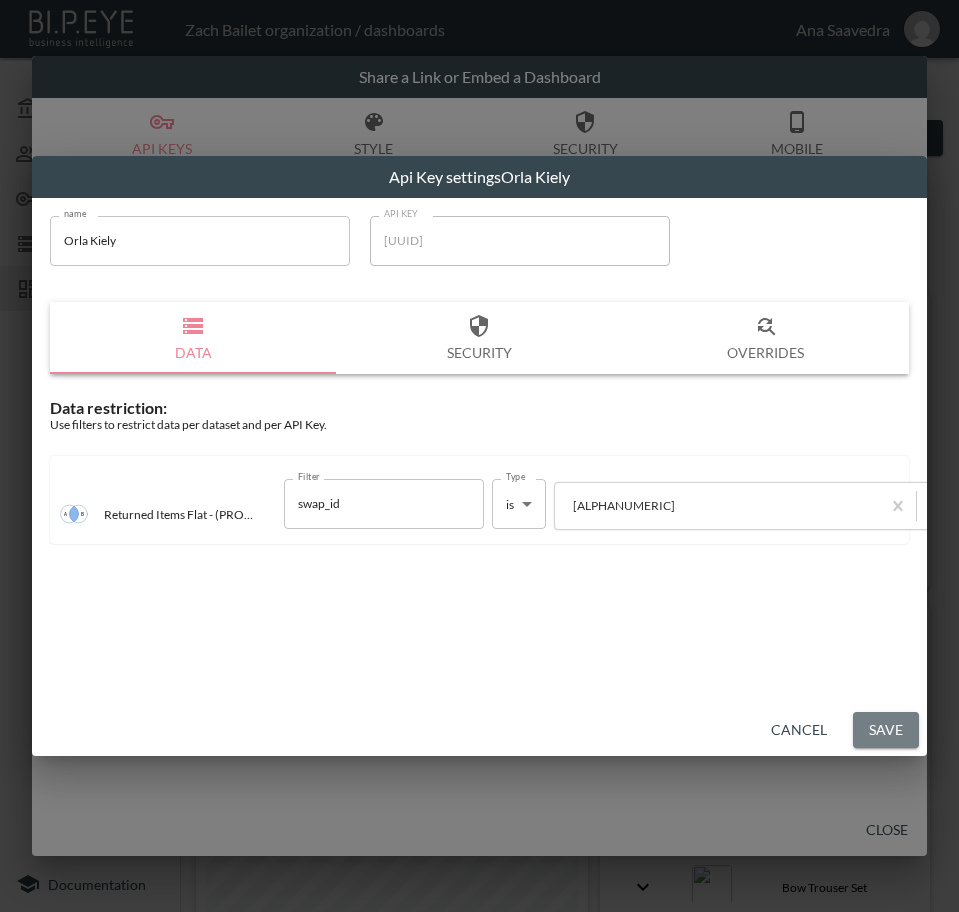 click on "Save" at bounding box center (886, 730) 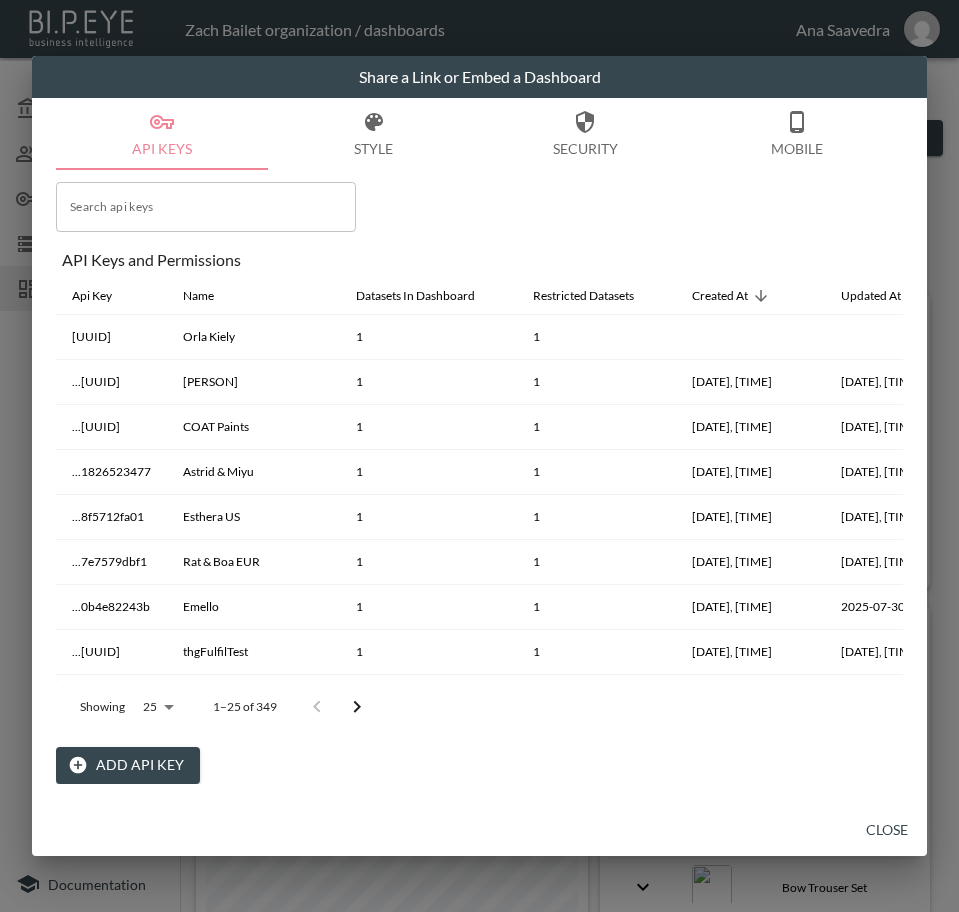 click on "Close" at bounding box center [887, 830] 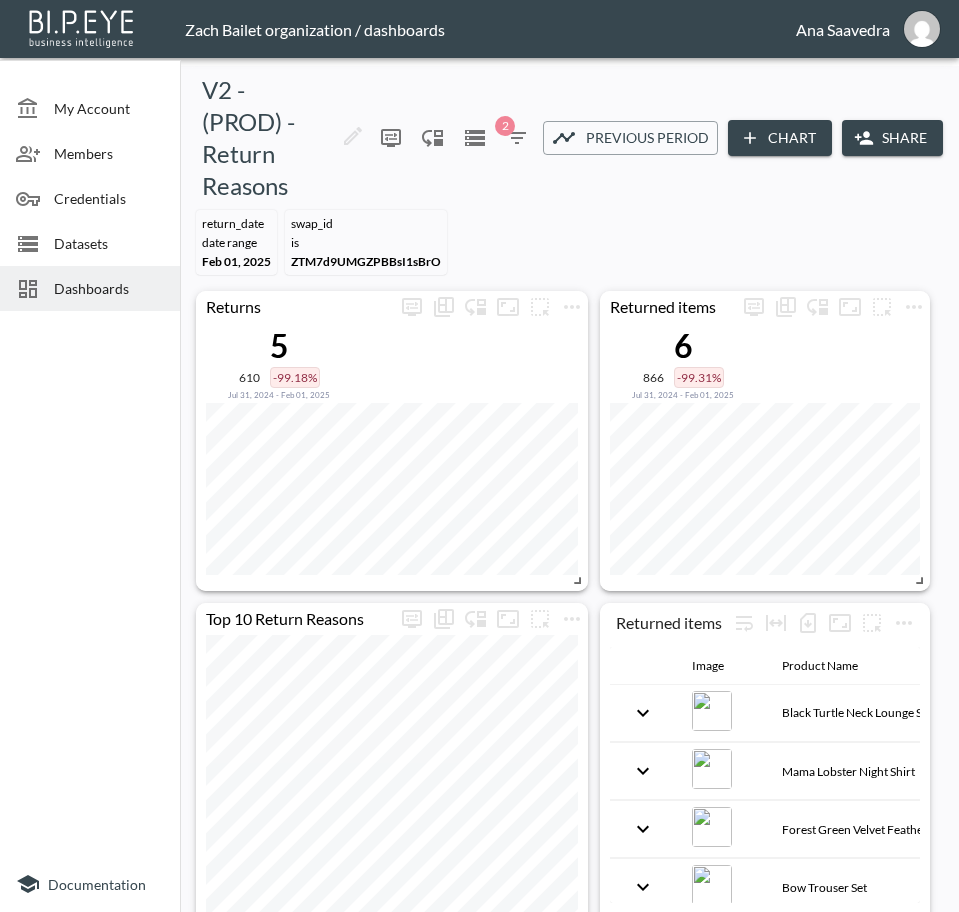 click on "Dashboards" at bounding box center (109, 288) 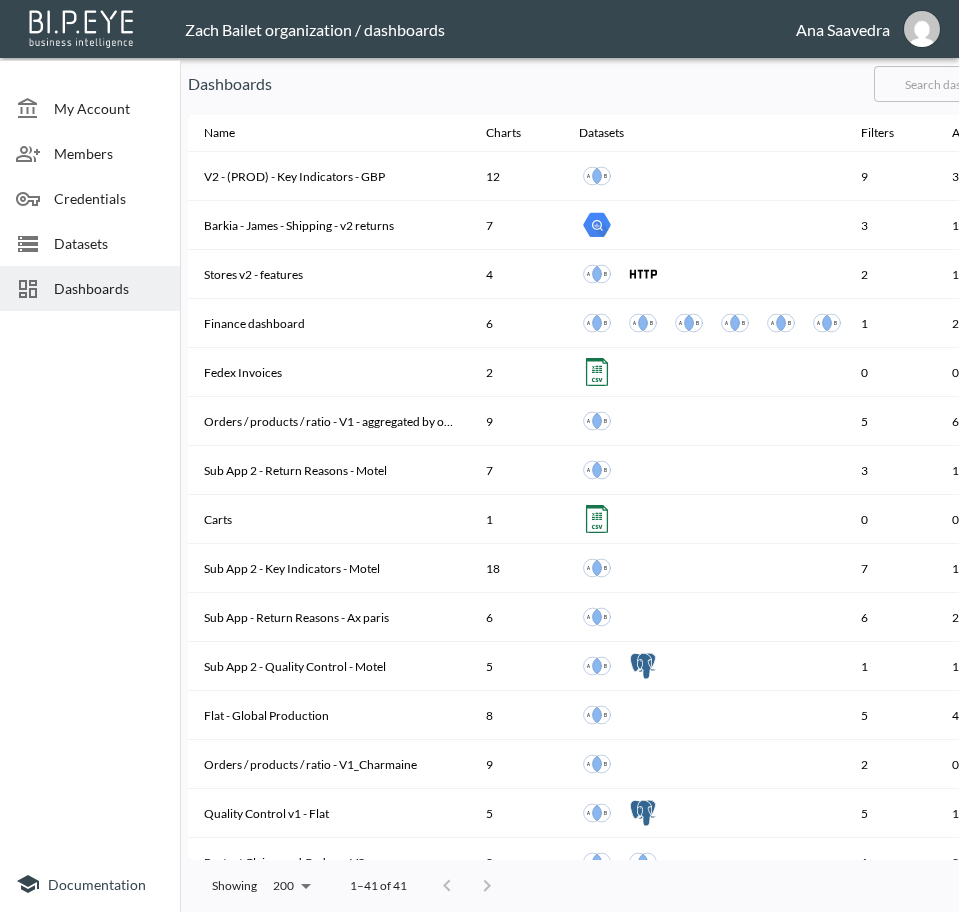 click at bounding box center [955, 84] 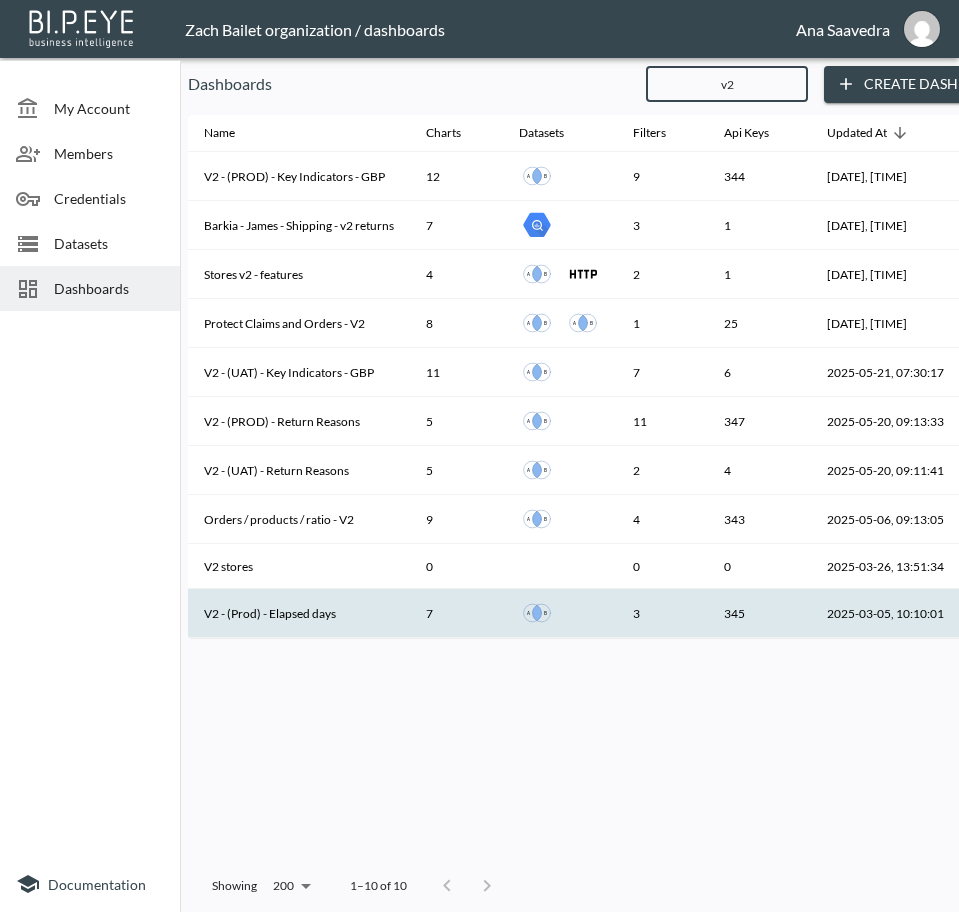 type on "v2" 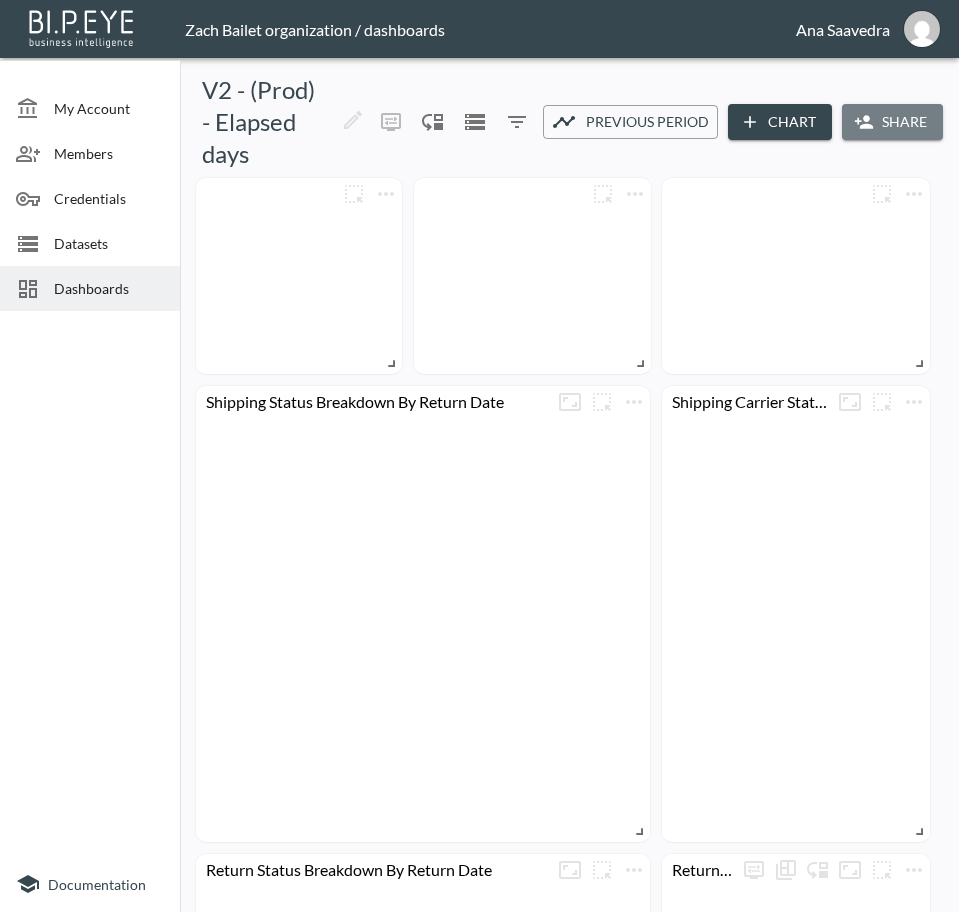 click on "Share" at bounding box center [892, 122] 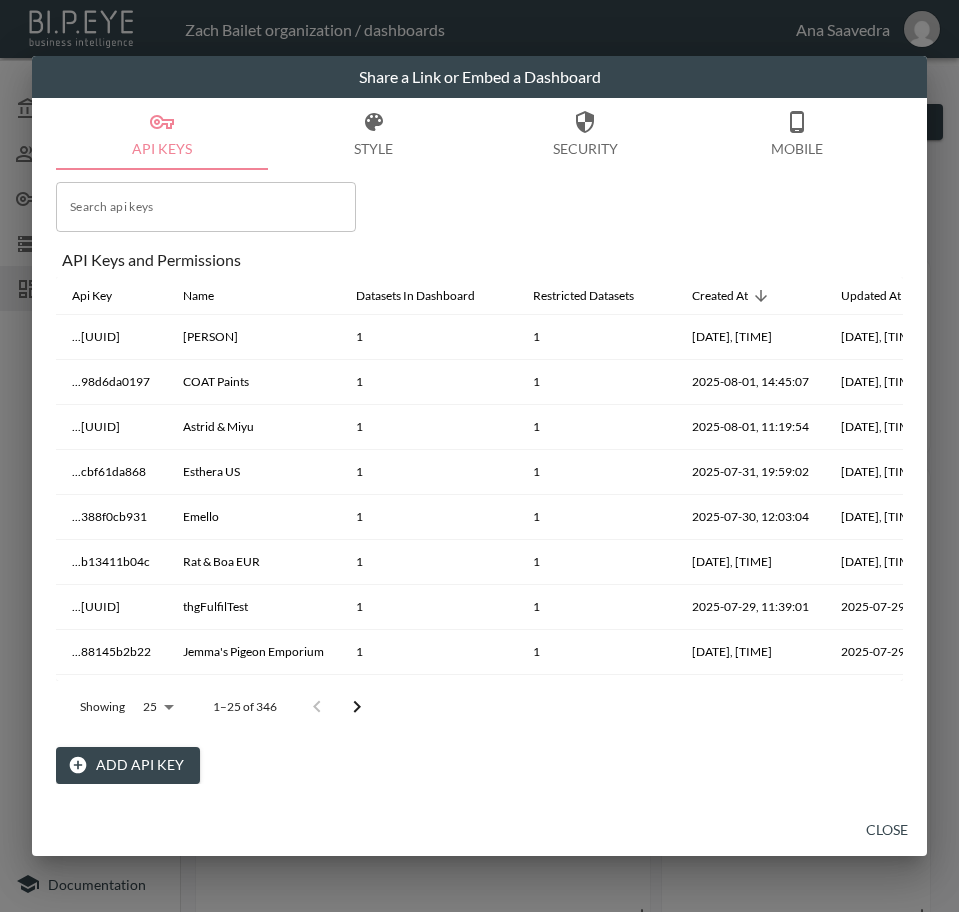 click on "Add API Key" at bounding box center (128, 765) 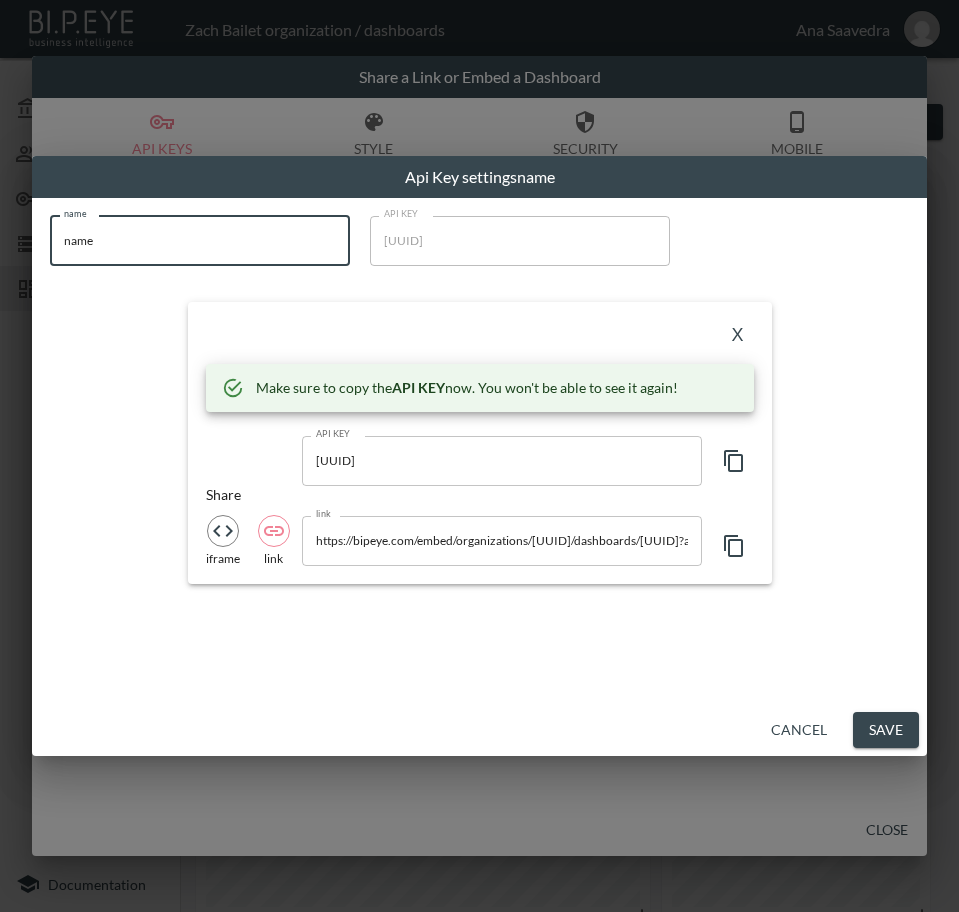 drag, startPoint x: 122, startPoint y: 245, endPoint x: -1, endPoint y: 235, distance: 123.40584 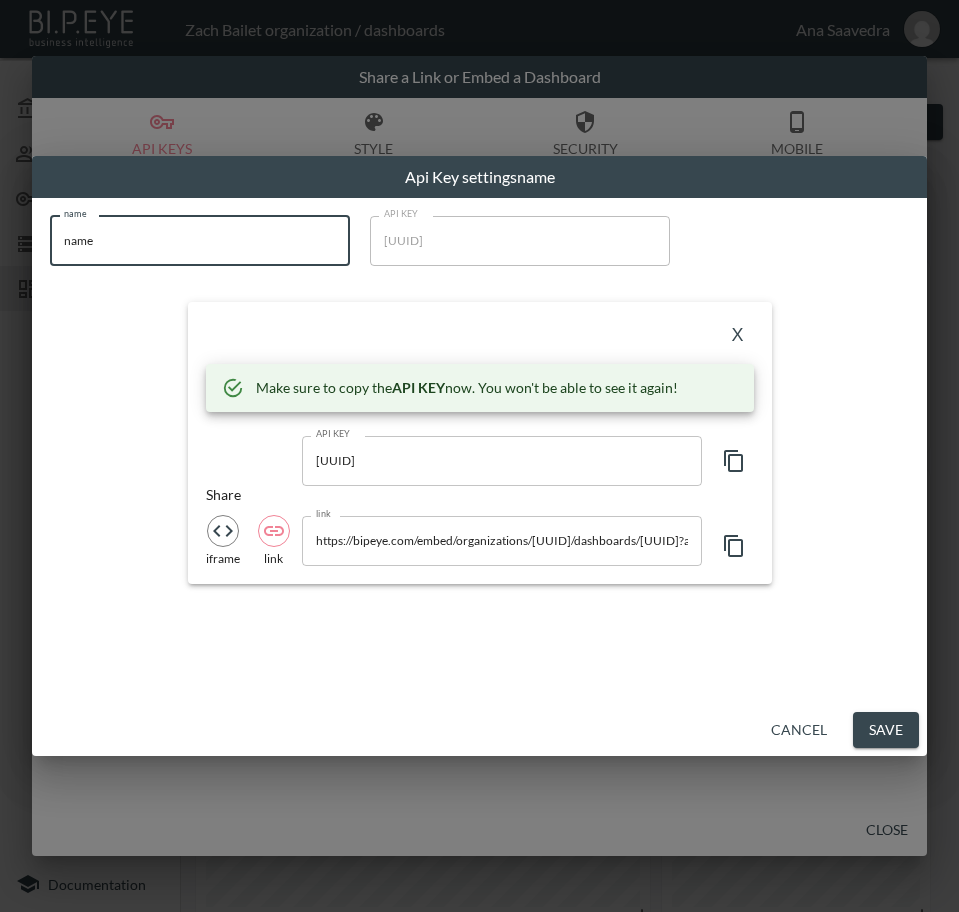 paste on "Orla Kiely" 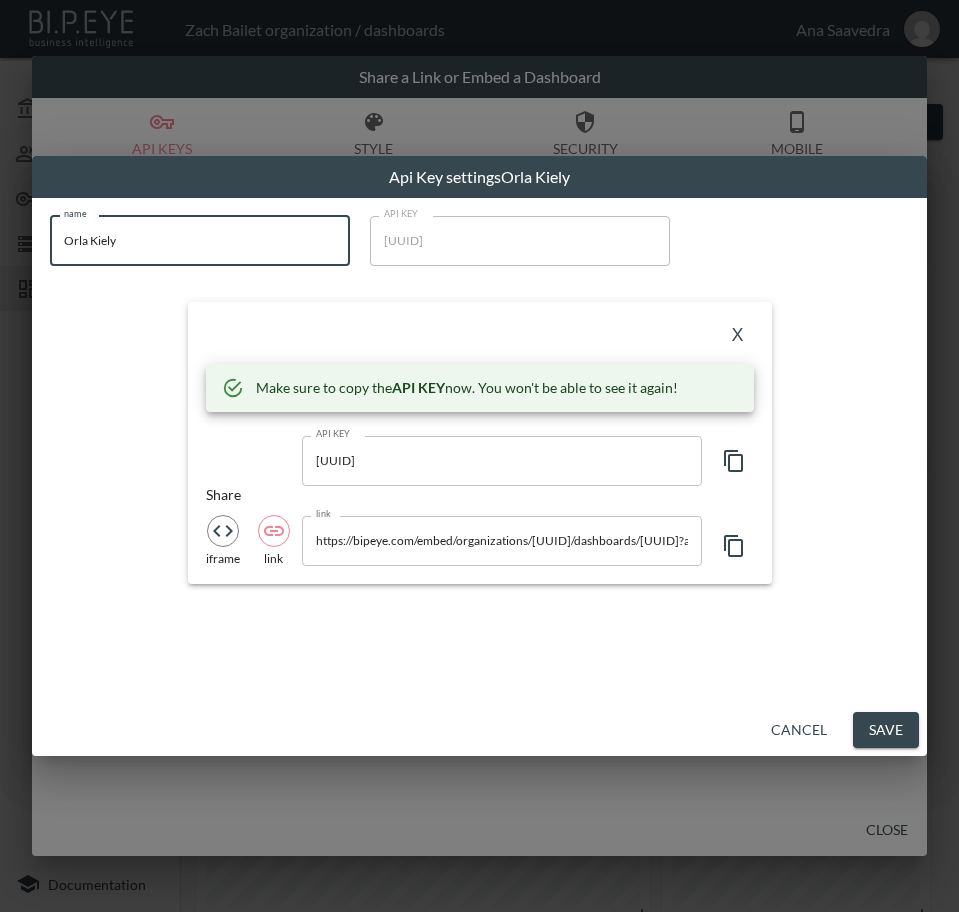 type on "Orla Kiely" 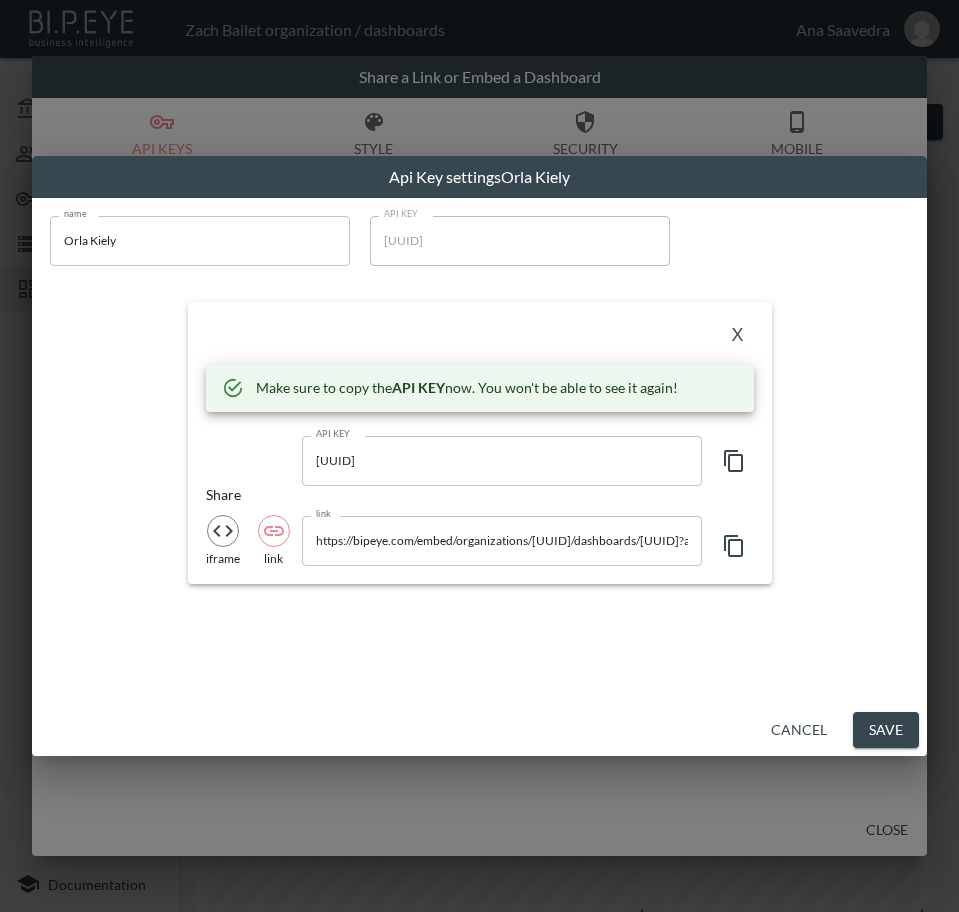 drag, startPoint x: 397, startPoint y: 314, endPoint x: 660, endPoint y: 338, distance: 264.09277 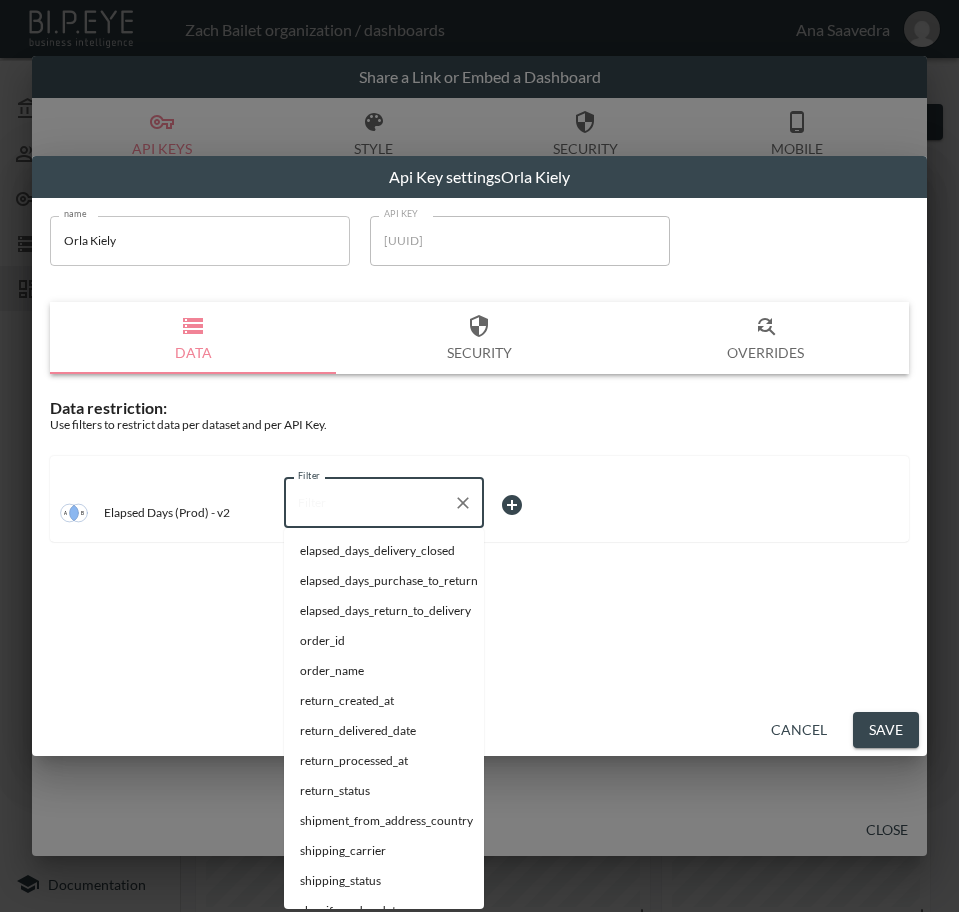 click on "Filter" at bounding box center [369, 503] 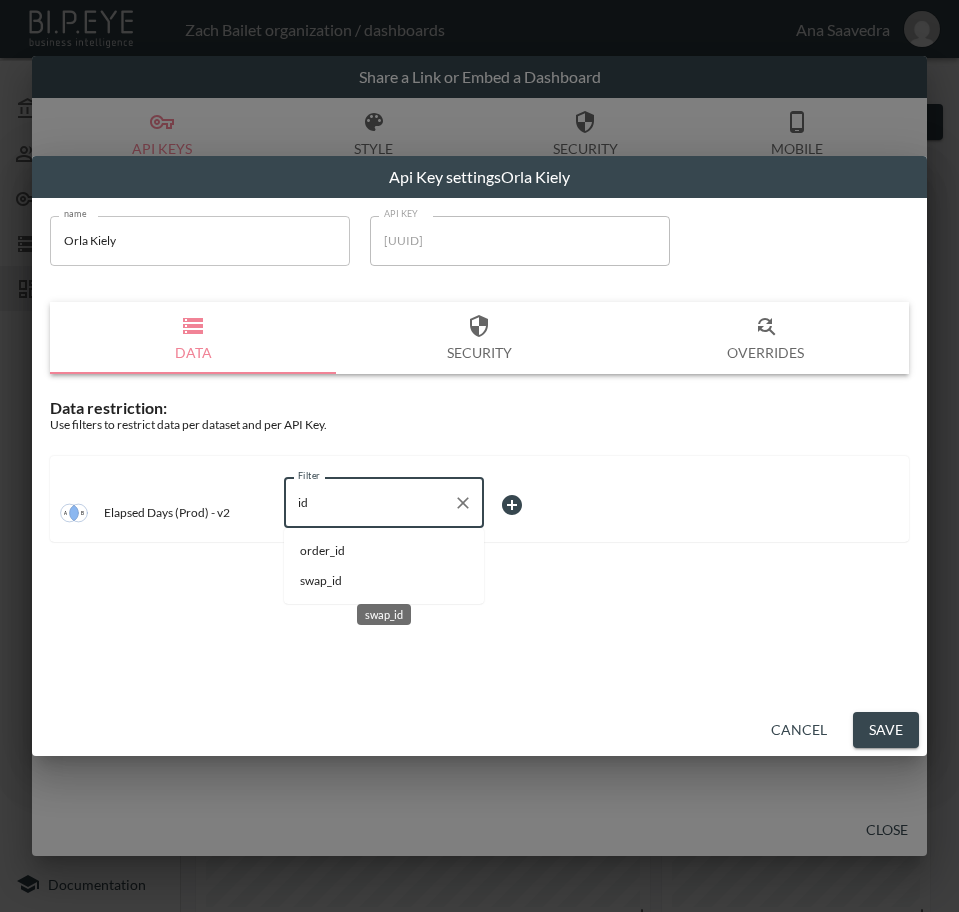 click on "swap_id" at bounding box center [384, 581] 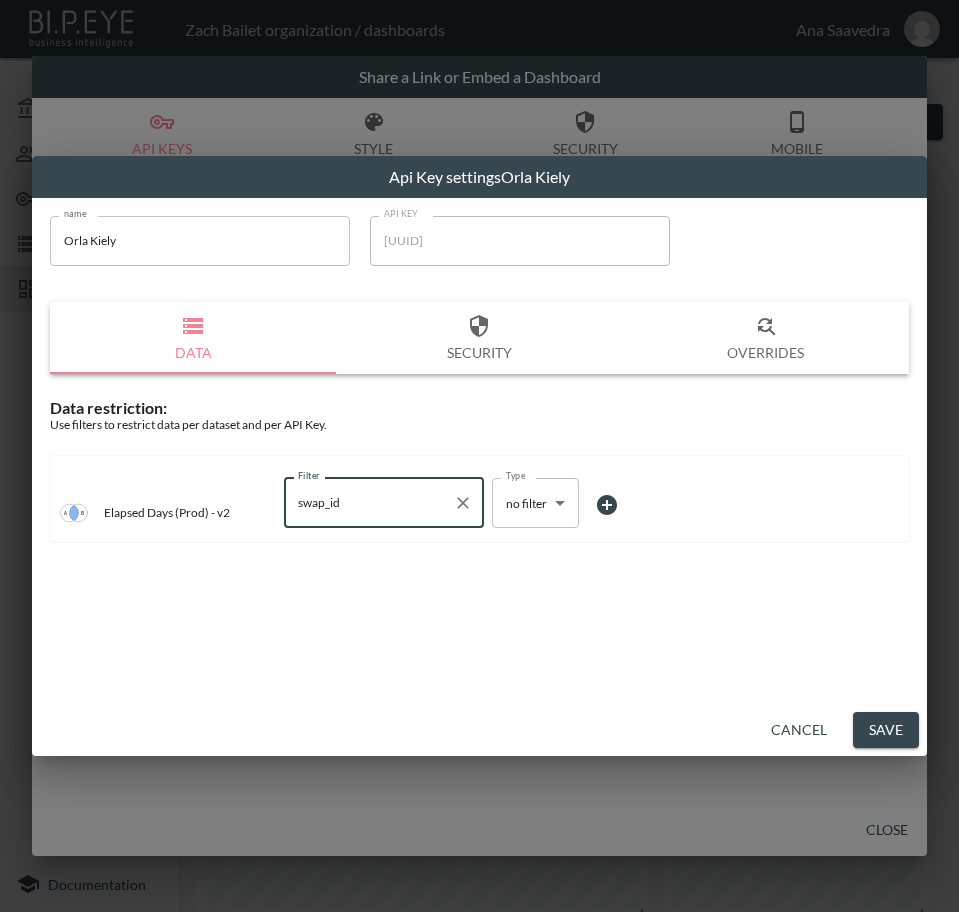 type on "swap_id" 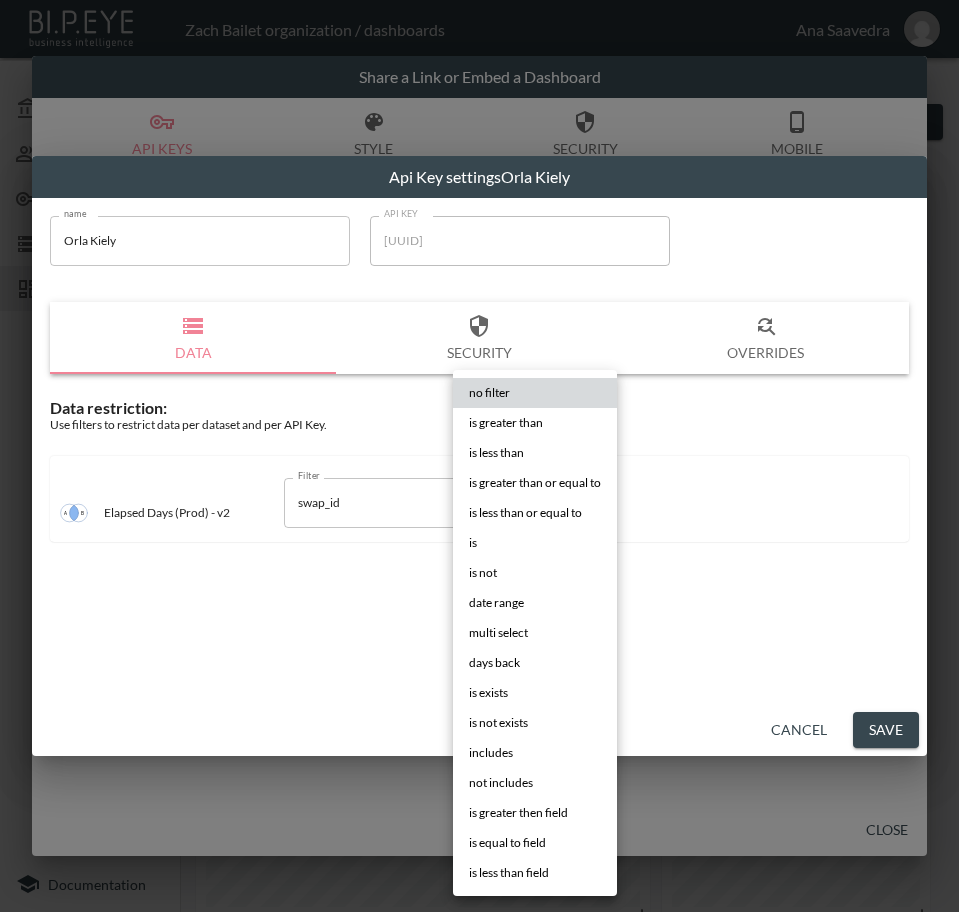 click on "is" at bounding box center [535, 543] 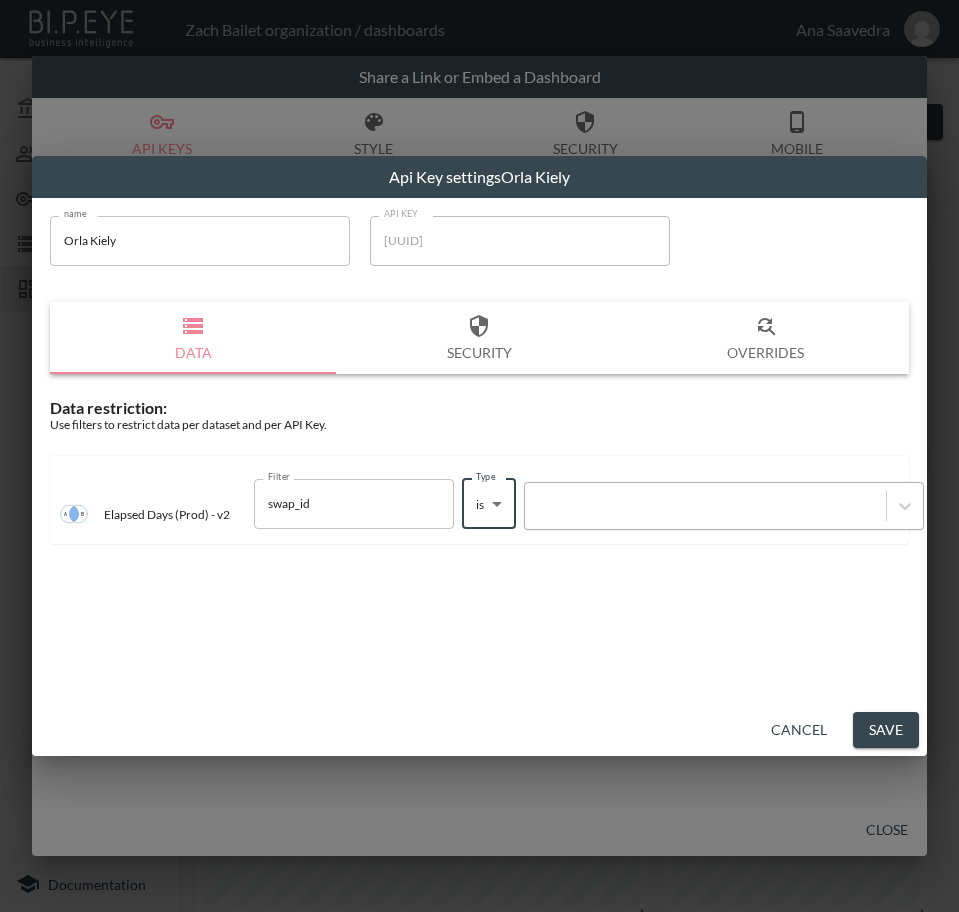 click at bounding box center [724, 506] 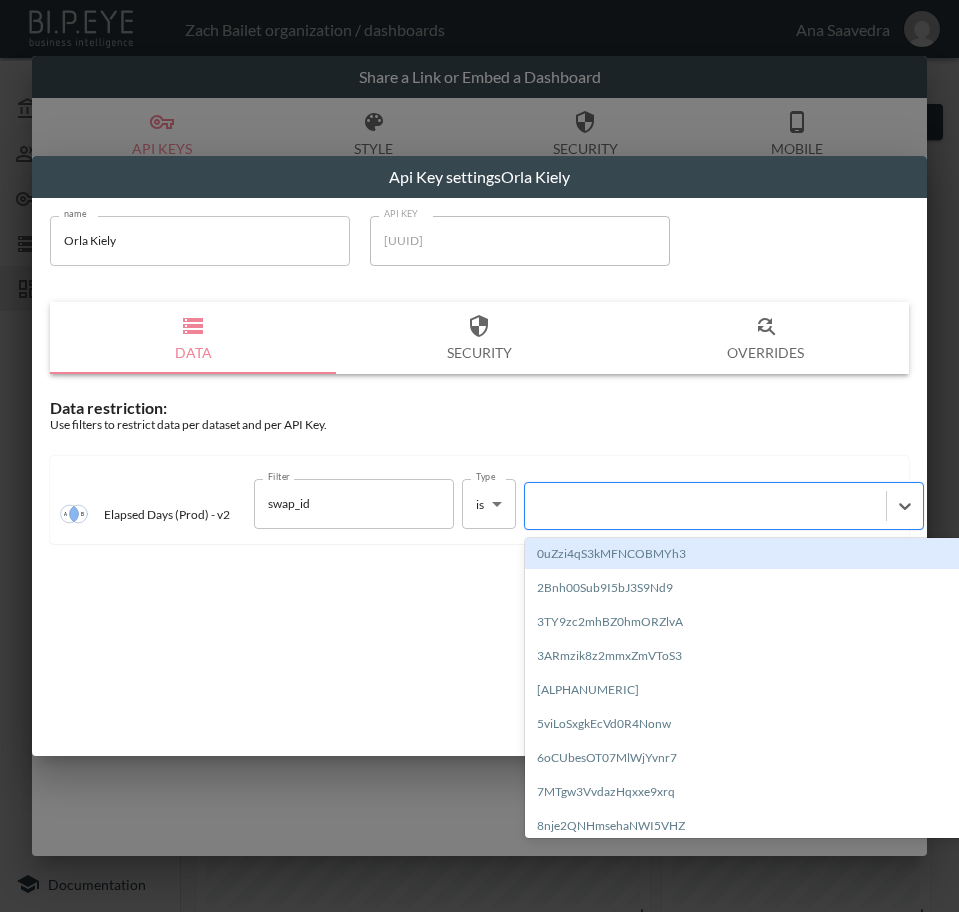 paste on "[ALPHANUMERIC]" 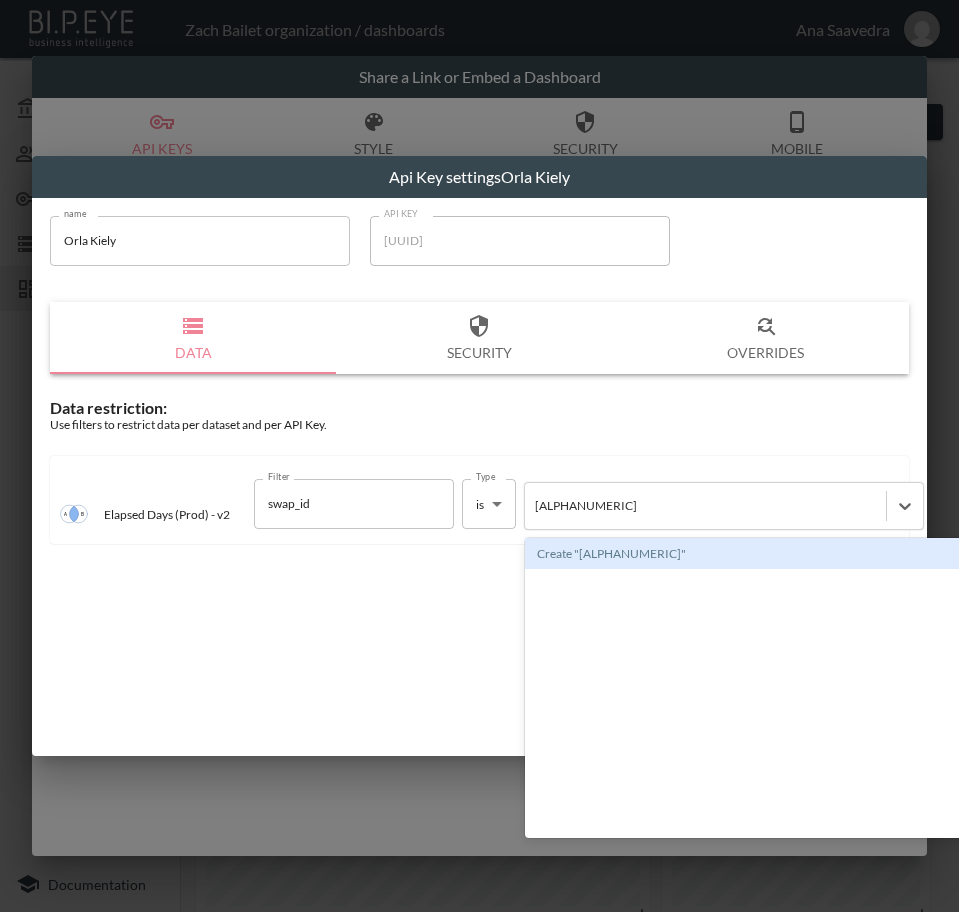 type 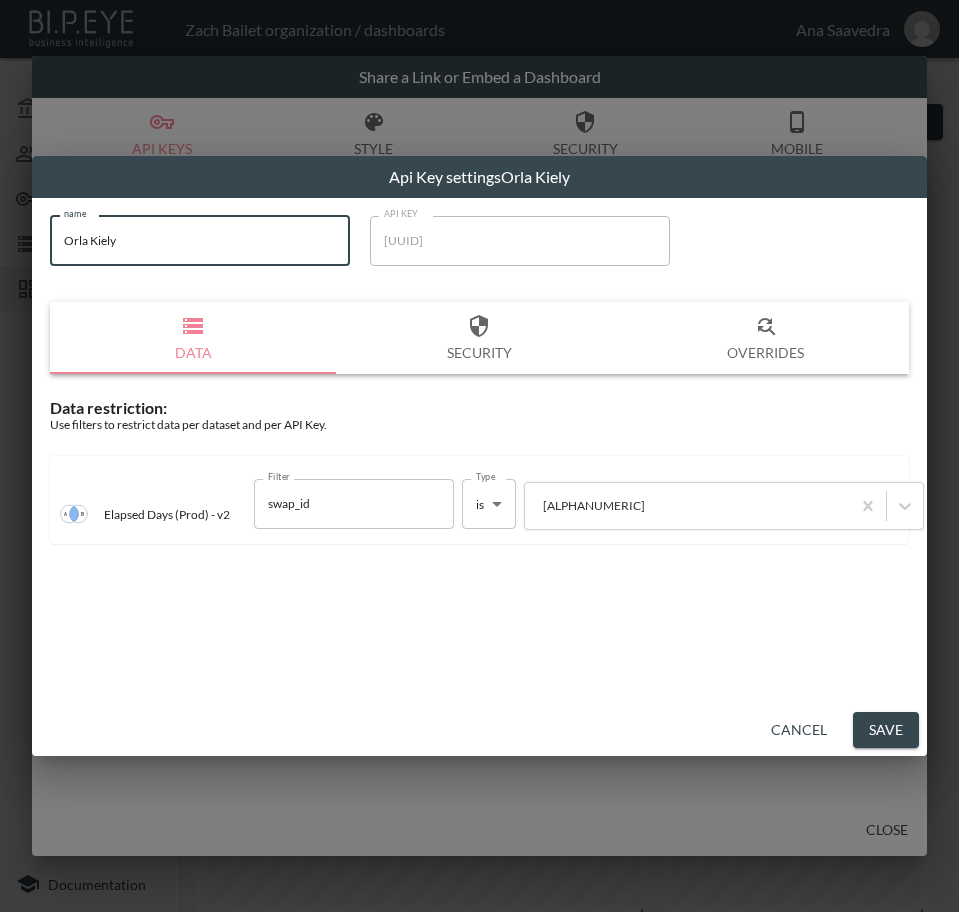 drag, startPoint x: 187, startPoint y: 258, endPoint x: 40, endPoint y: 254, distance: 147.05441 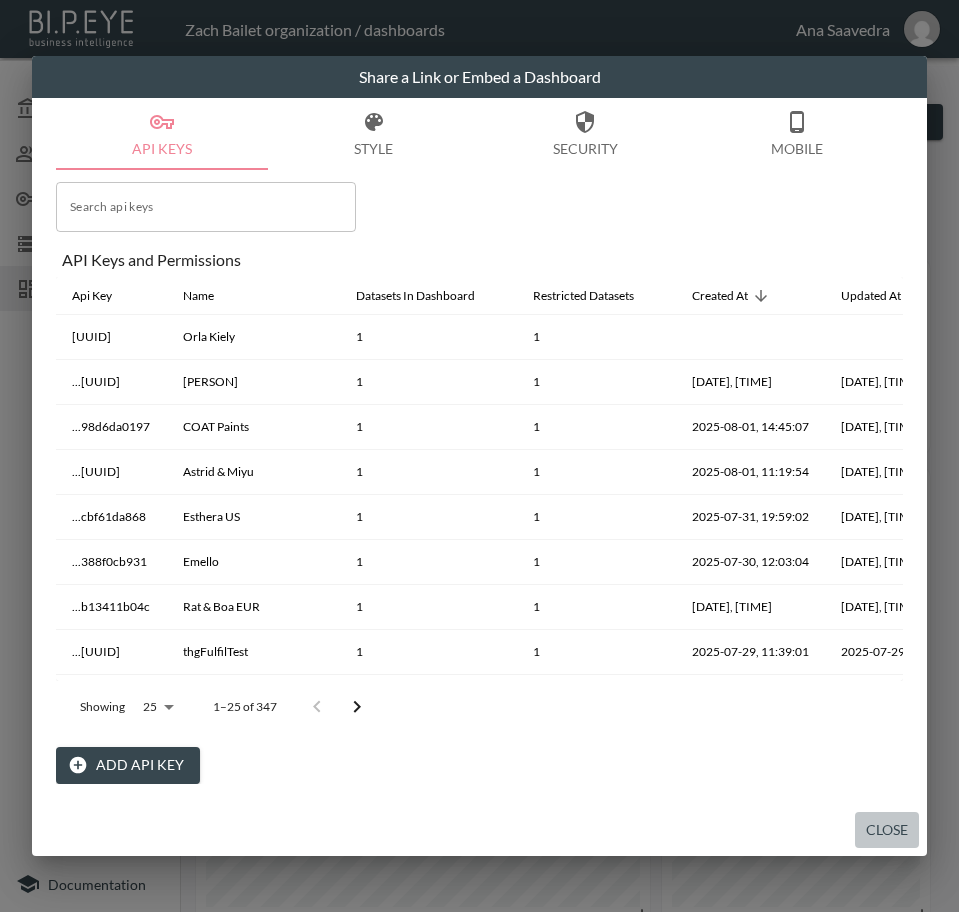 click on "Close" at bounding box center (887, 830) 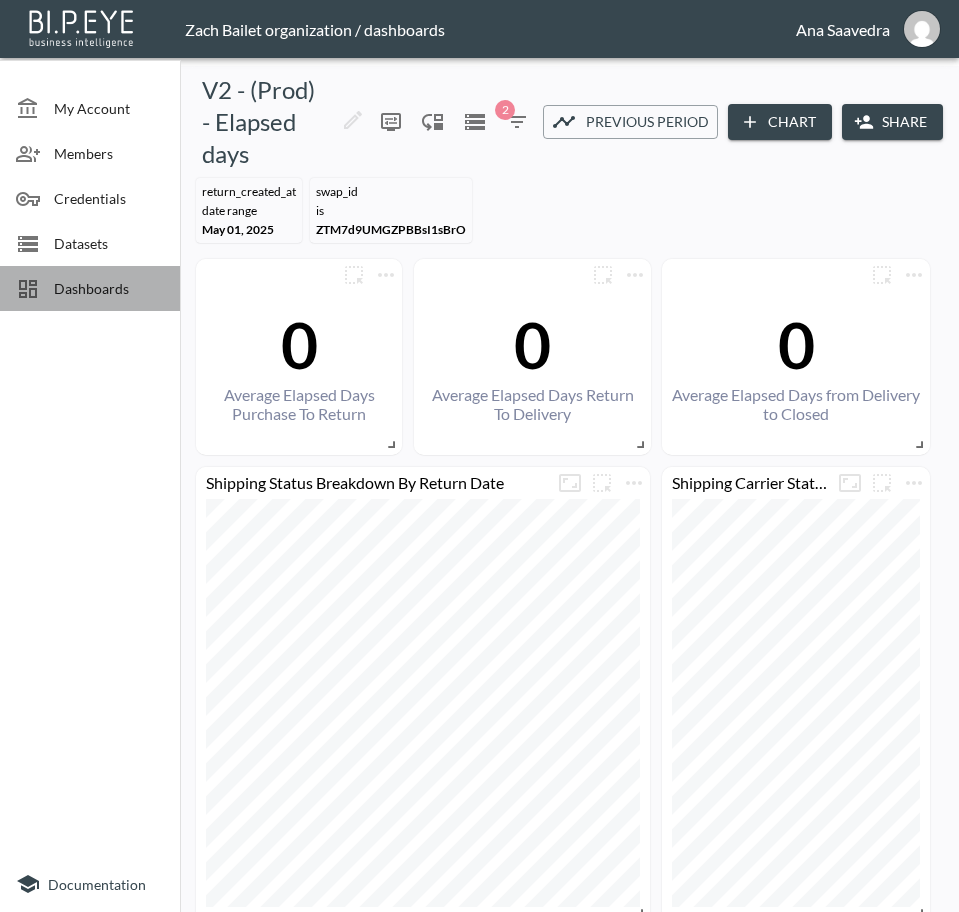 click on "Dashboards" at bounding box center [109, 288] 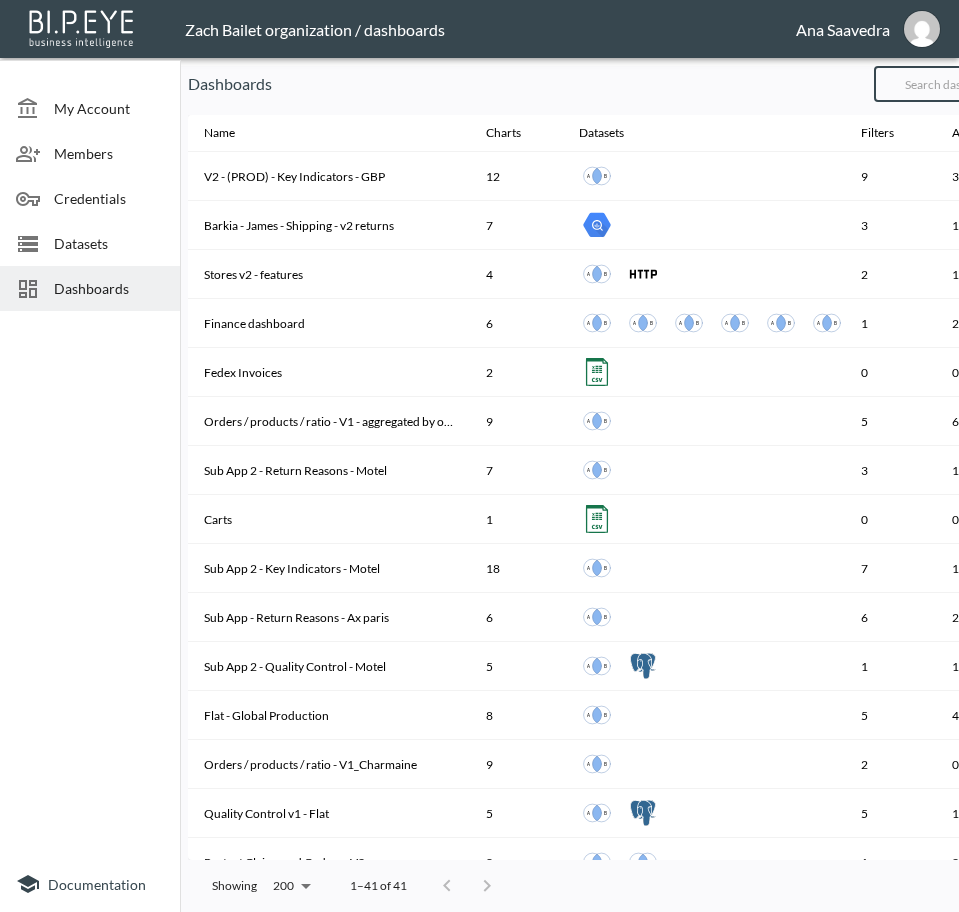 click at bounding box center (955, 84) 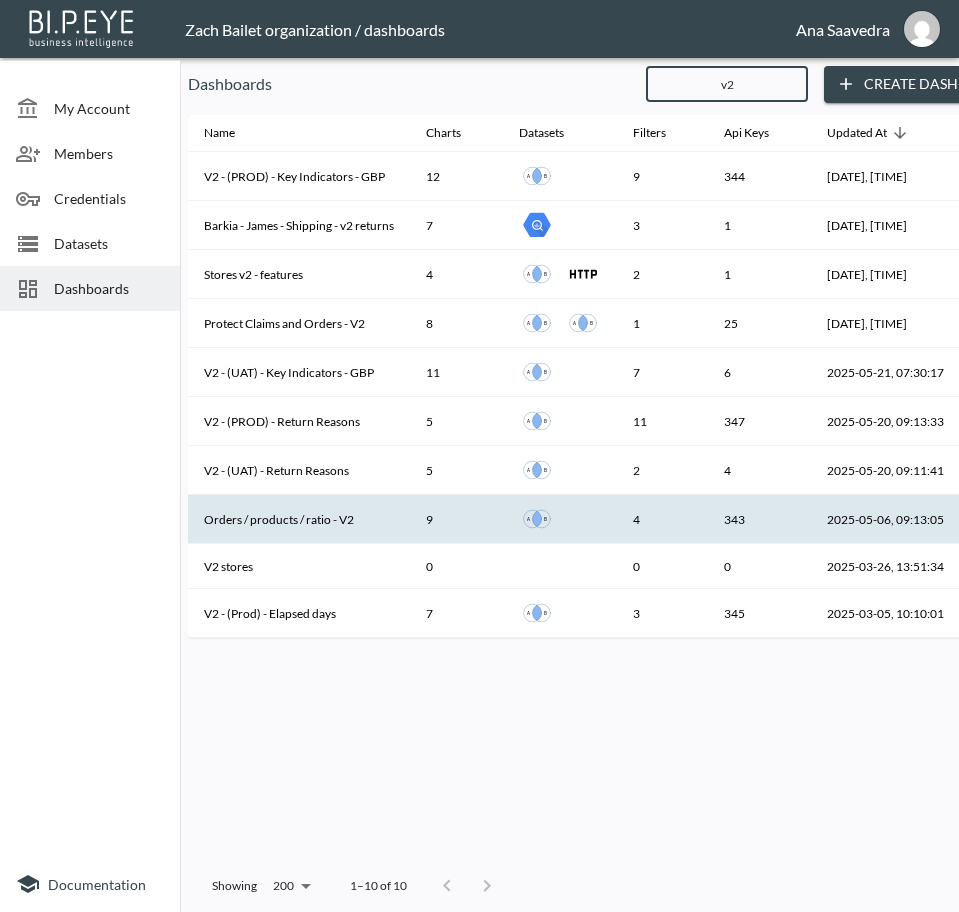 type on "v2" 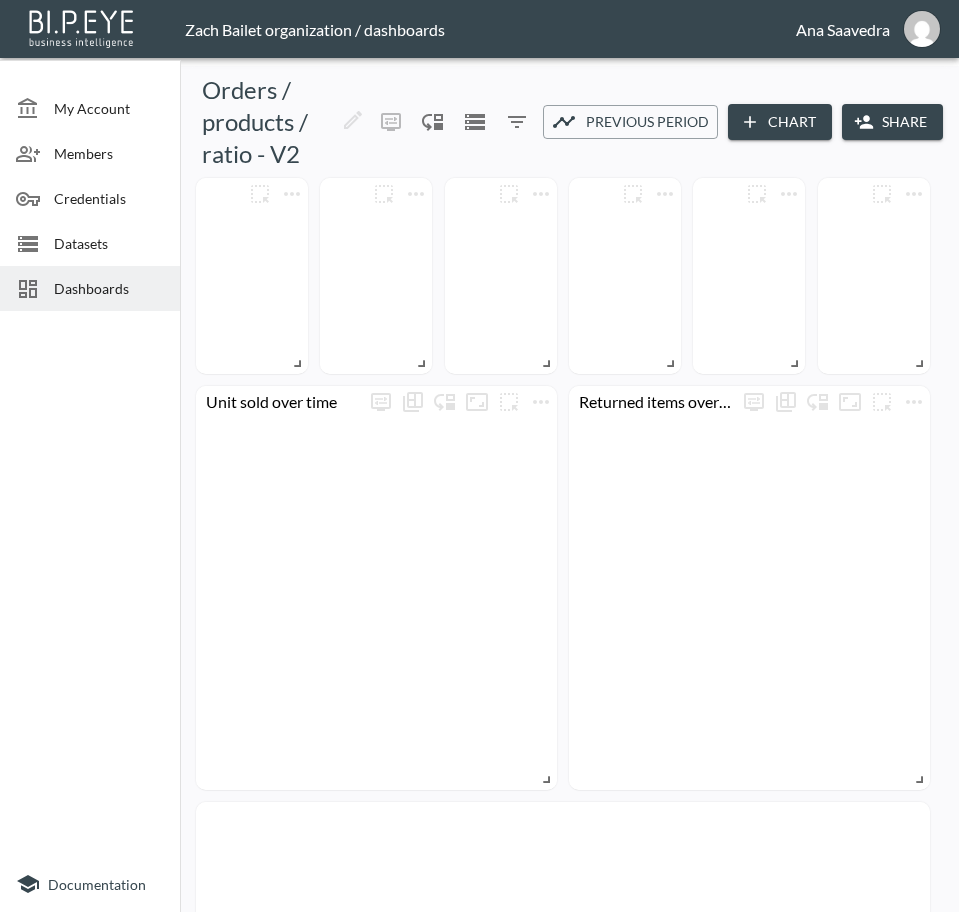 click 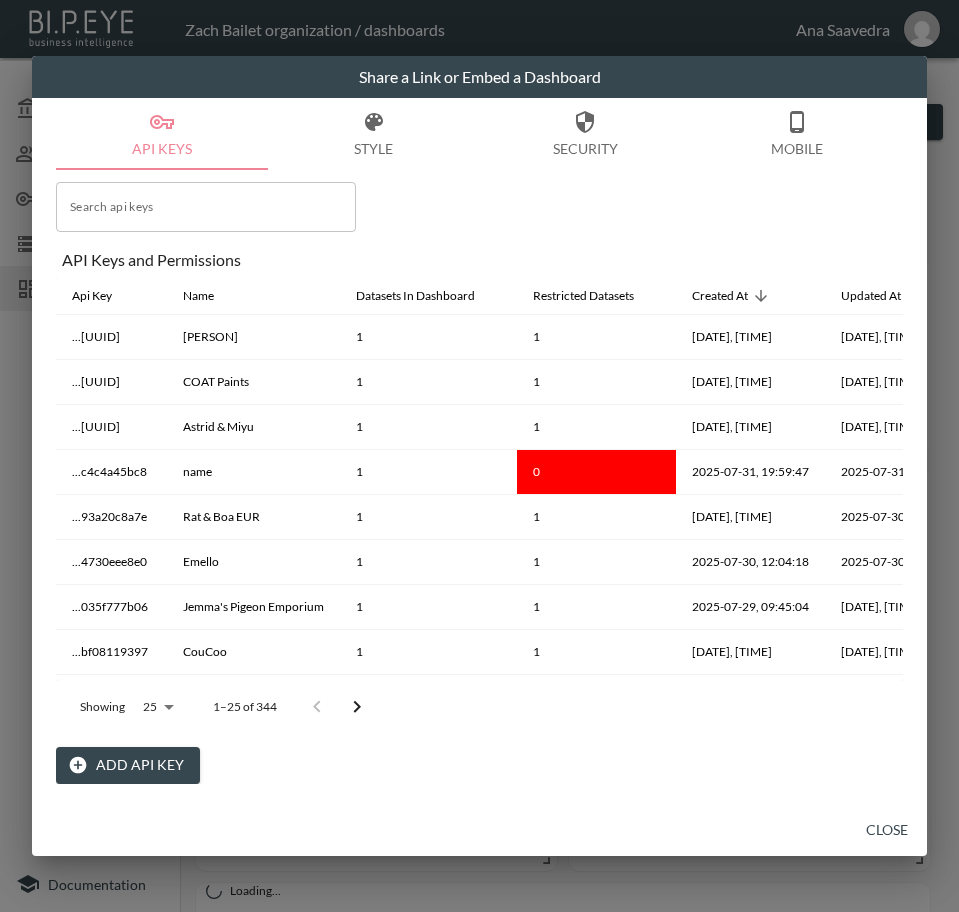 drag, startPoint x: 138, startPoint y: 756, endPoint x: 169, endPoint y: 761, distance: 31.400637 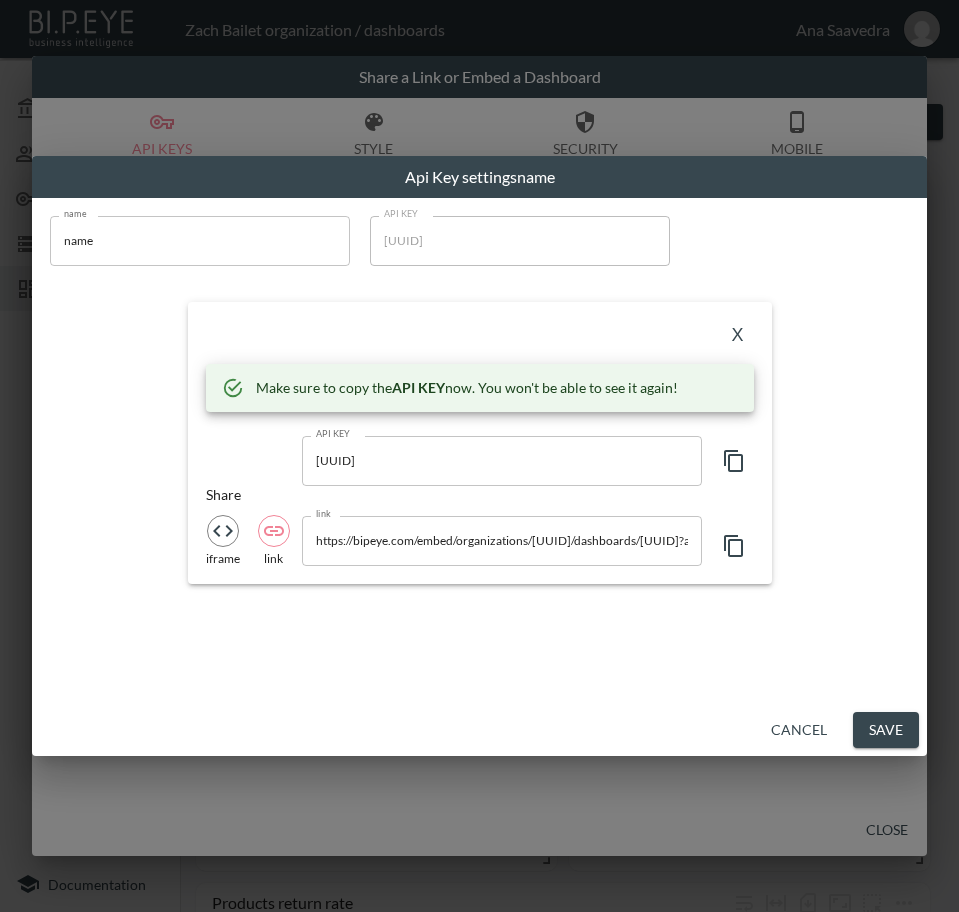 drag, startPoint x: 109, startPoint y: 235, endPoint x: 0, endPoint y: 251, distance: 110.16805 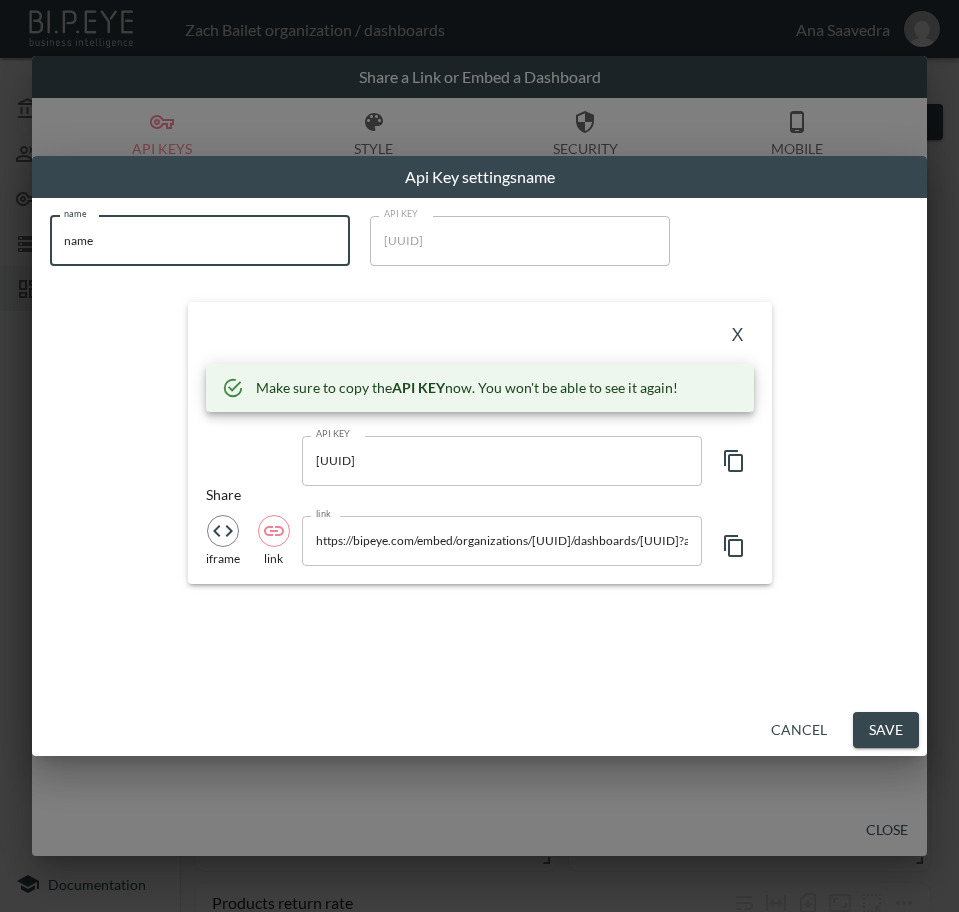 paste on "Orla Kiely" 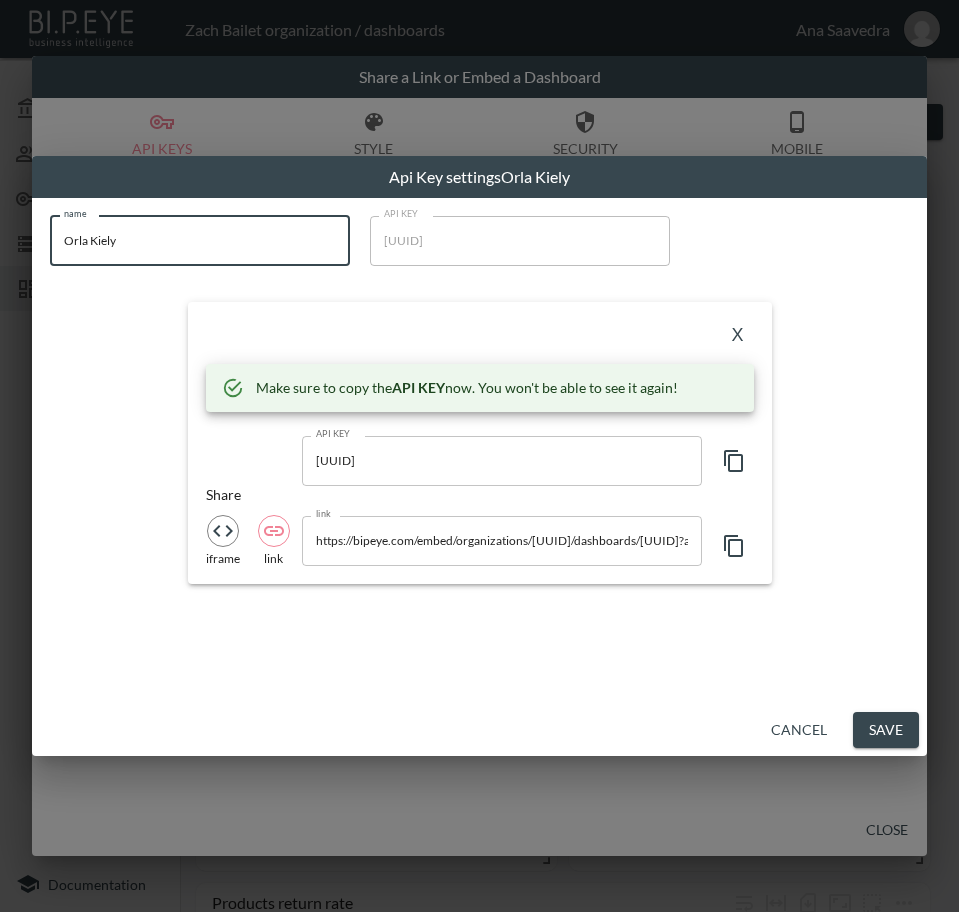 type on "Orla Kiely" 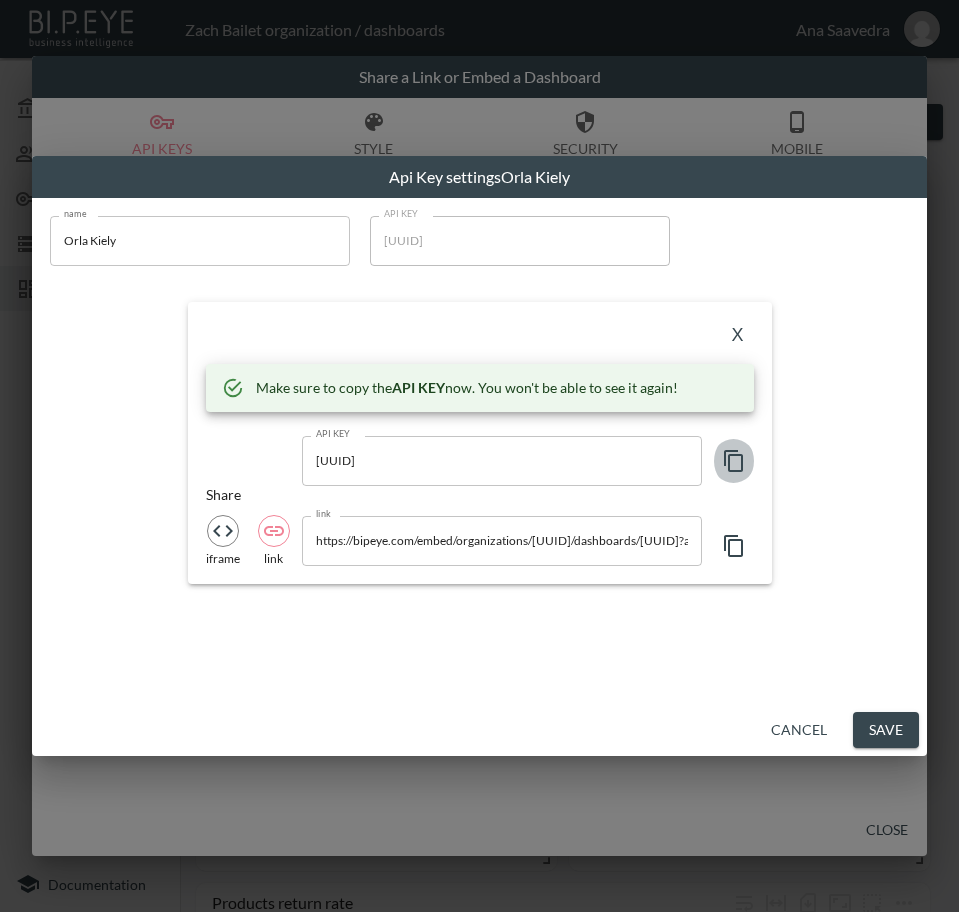 click at bounding box center (734, 461) 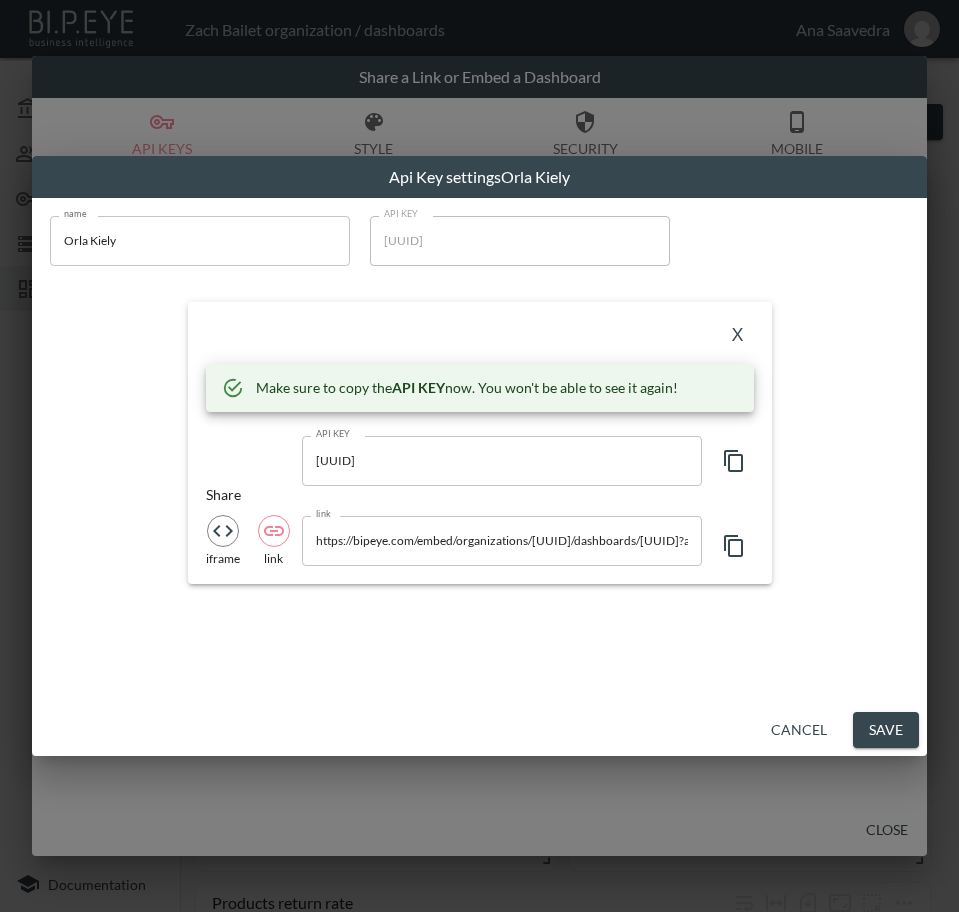 drag, startPoint x: 456, startPoint y: 320, endPoint x: 478, endPoint y: 322, distance: 22.090721 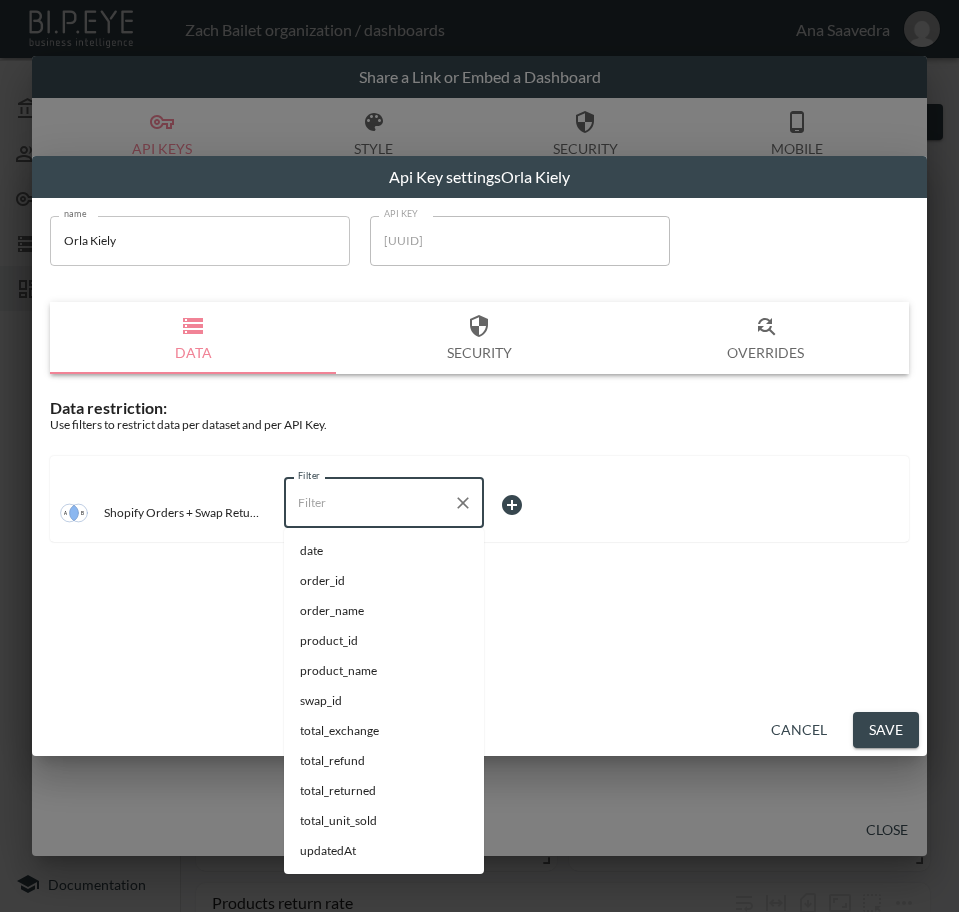 click on "Filter" at bounding box center (369, 503) 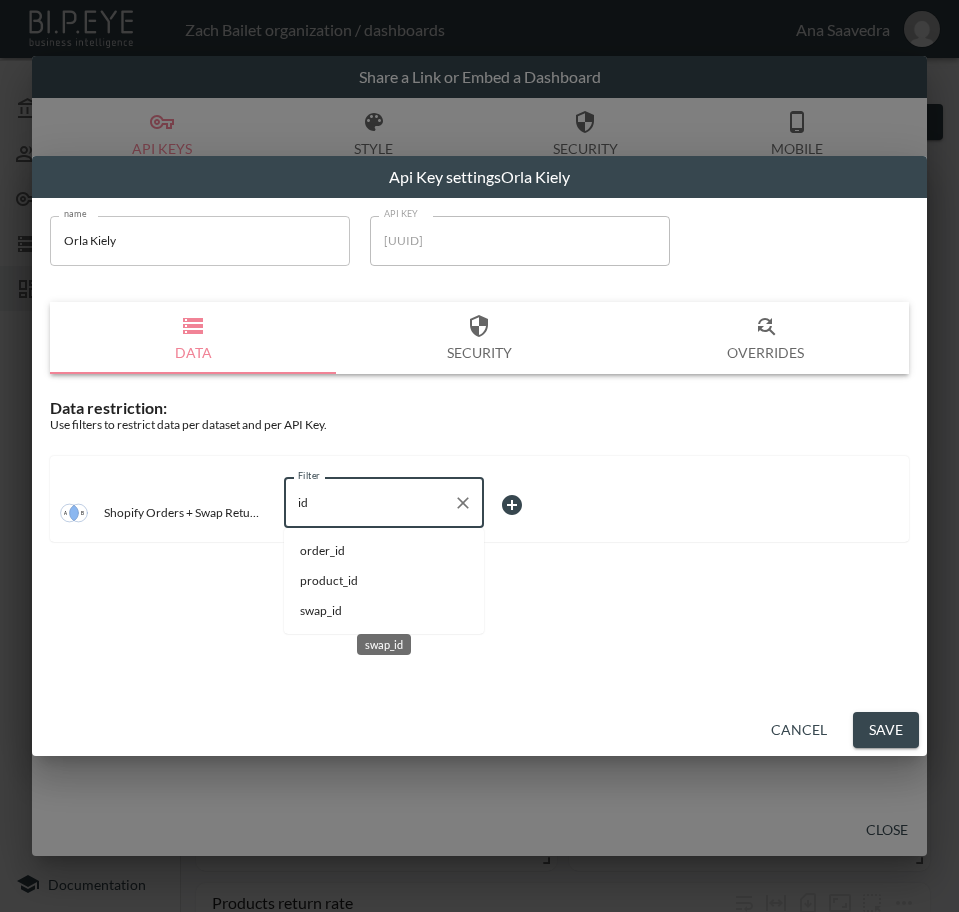 click on "swap_id" at bounding box center (384, 611) 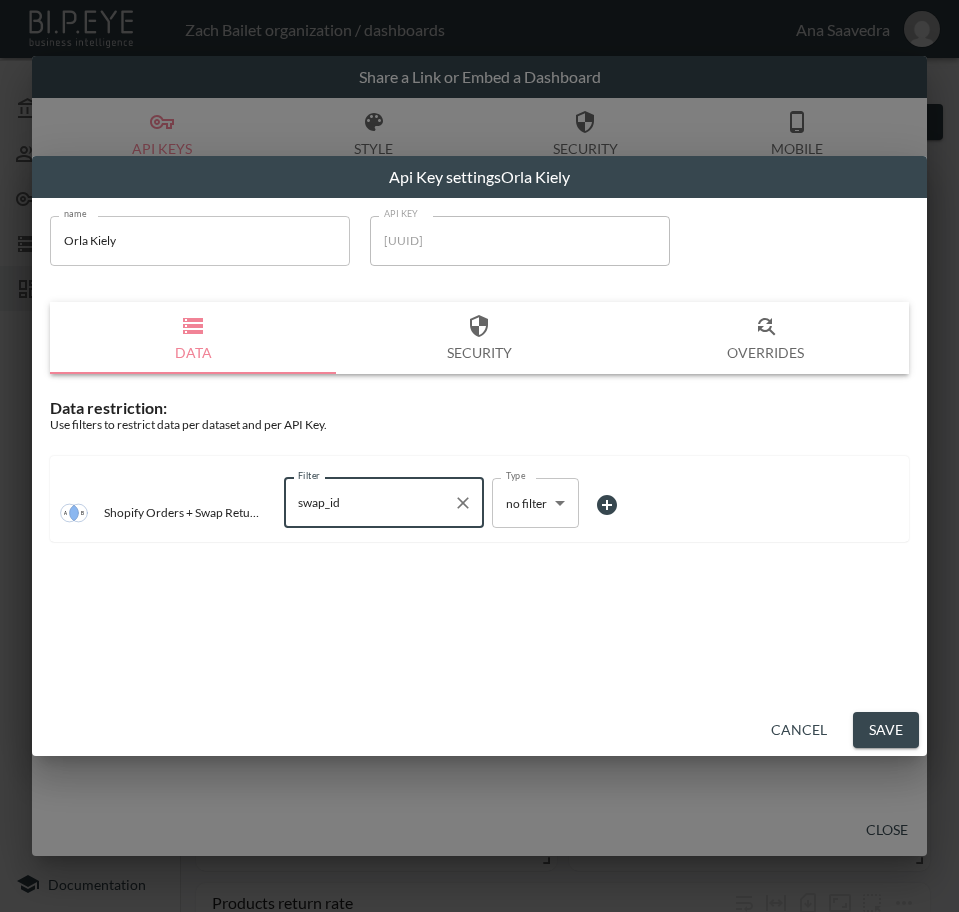 type on "swap_id" 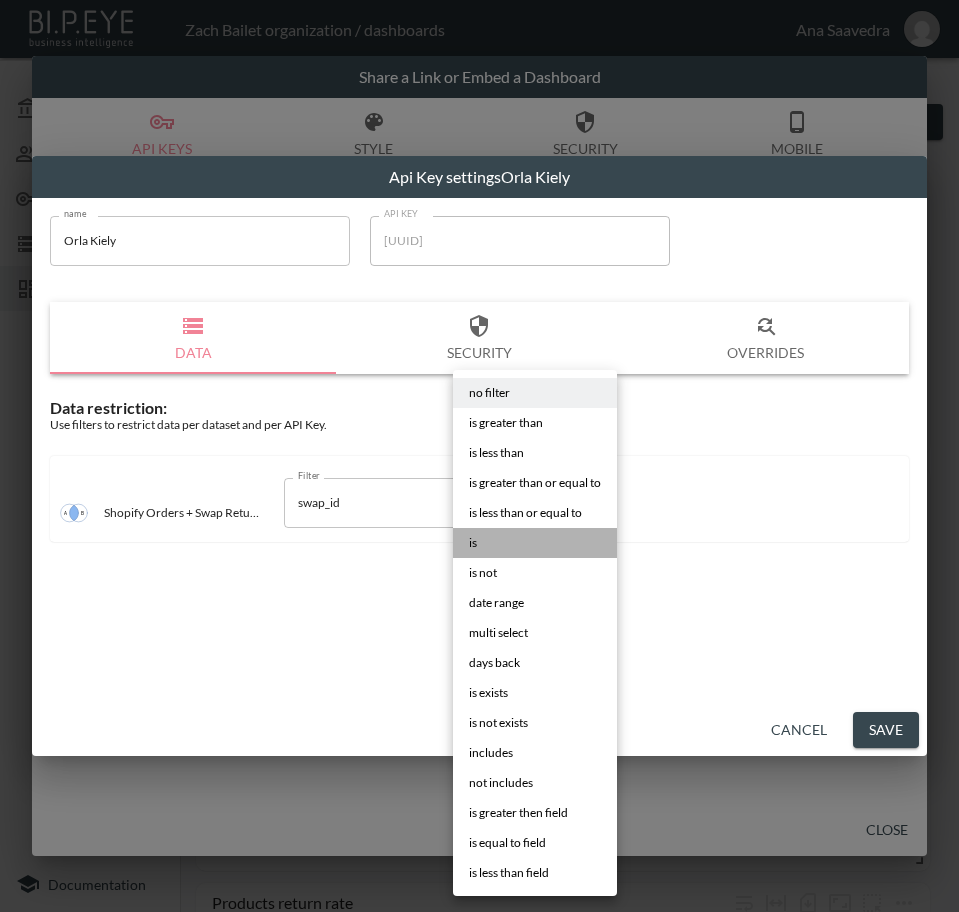 click on "is" at bounding box center (535, 543) 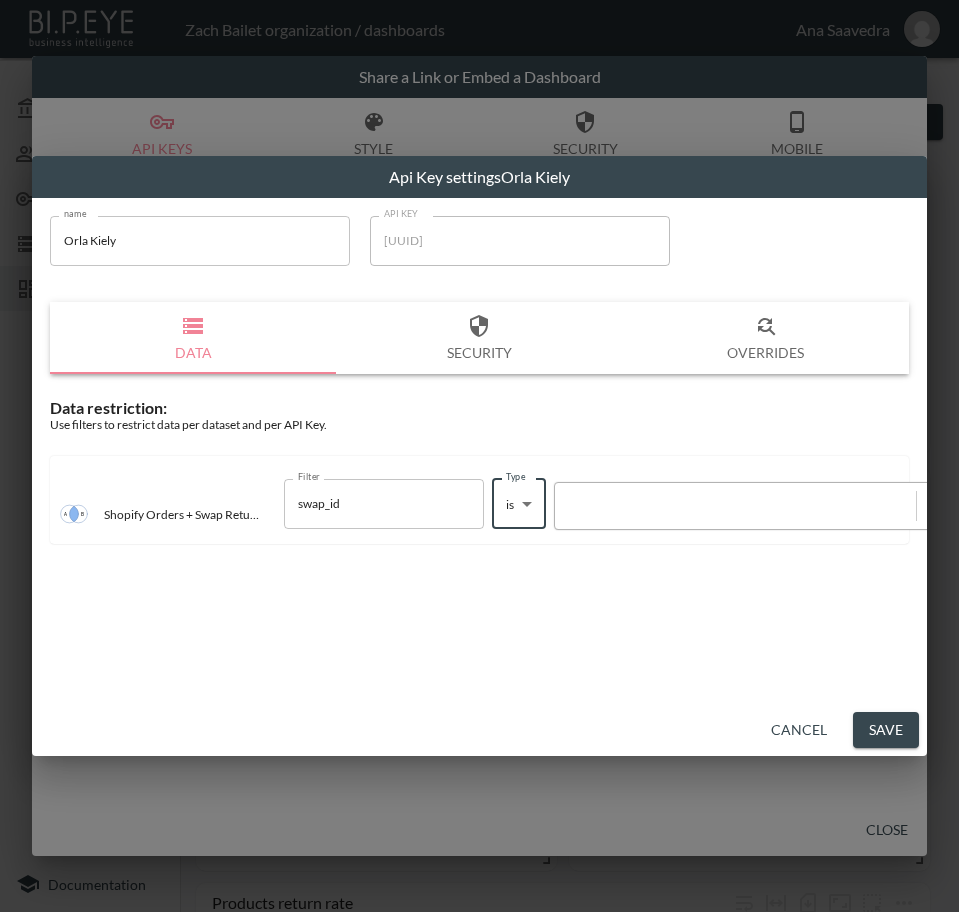click at bounding box center (735, 505) 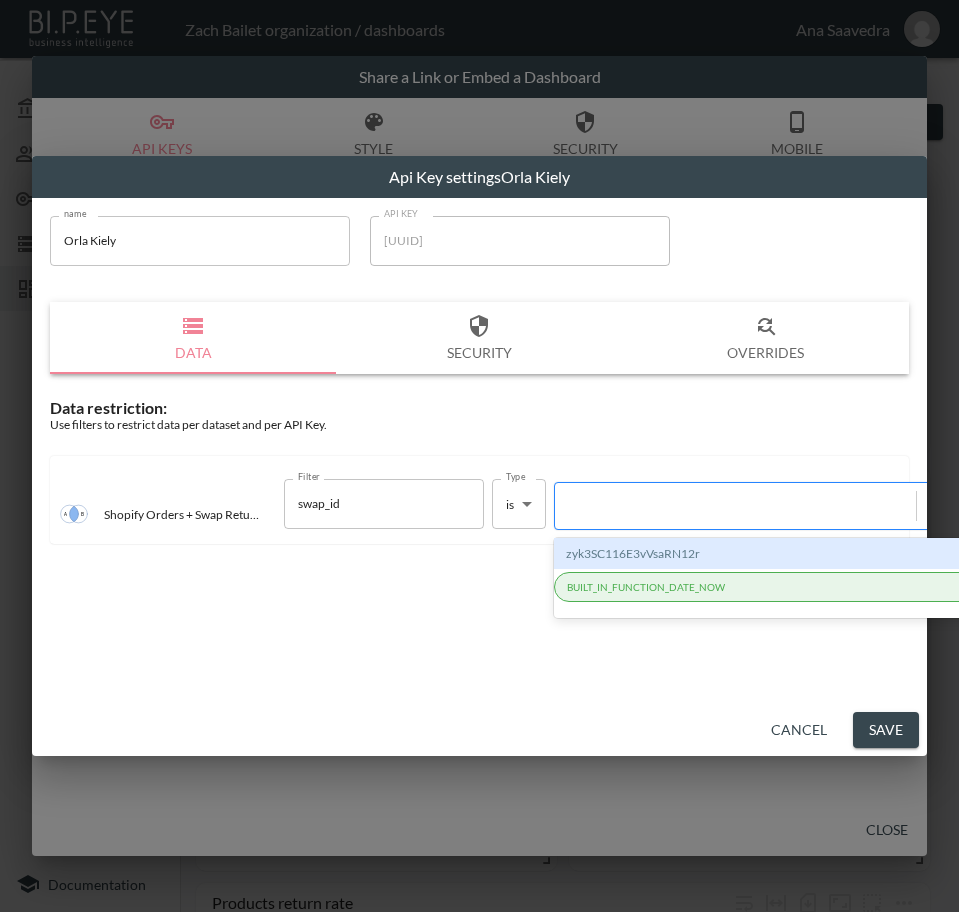 paste on "[ALPHANUMERIC]" 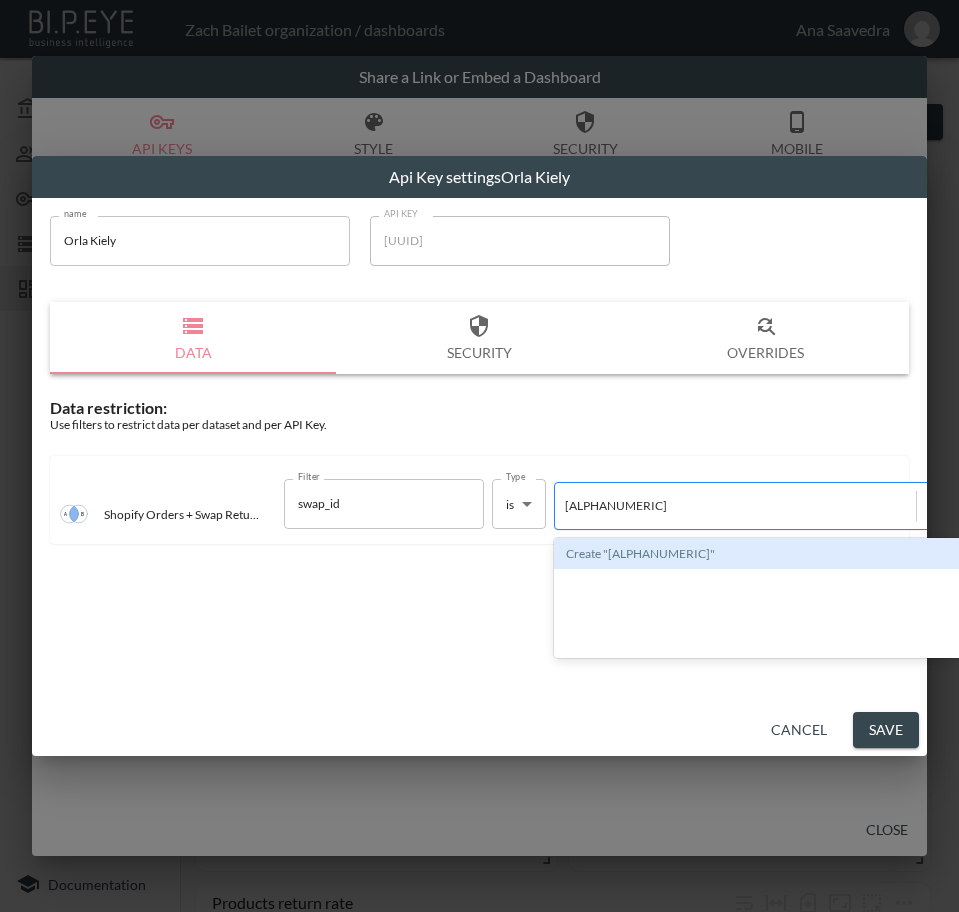 type 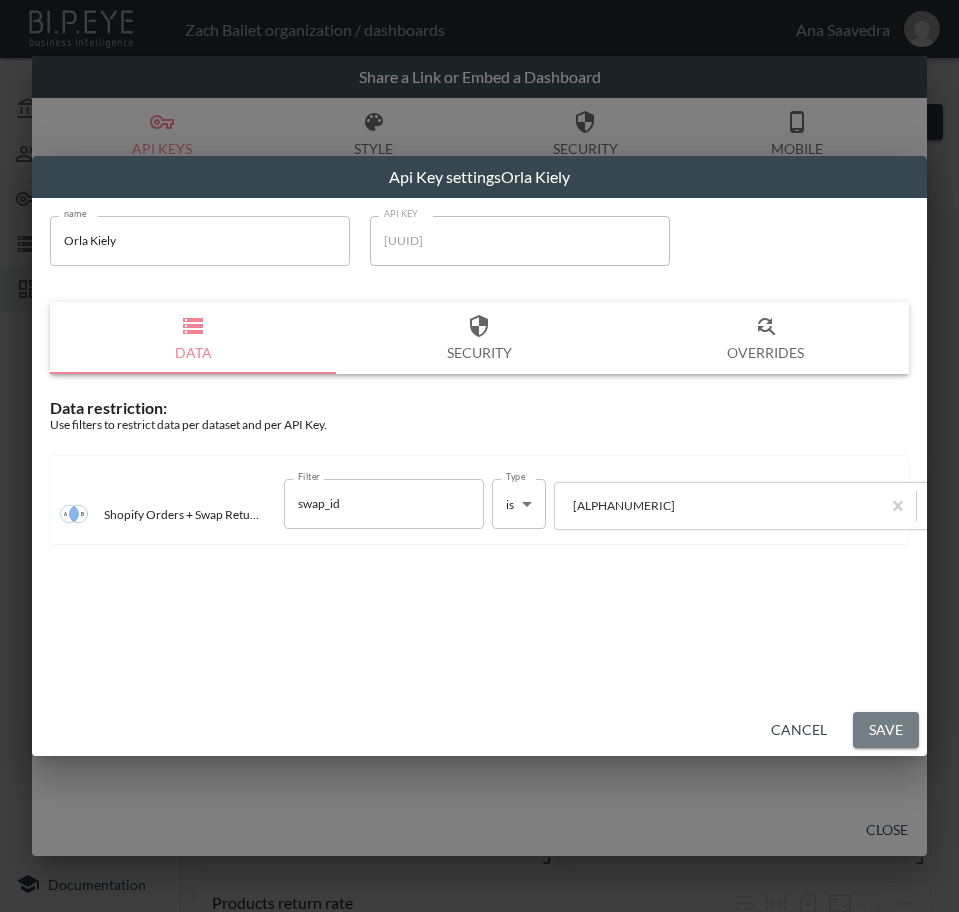 click on "Save" at bounding box center (886, 730) 